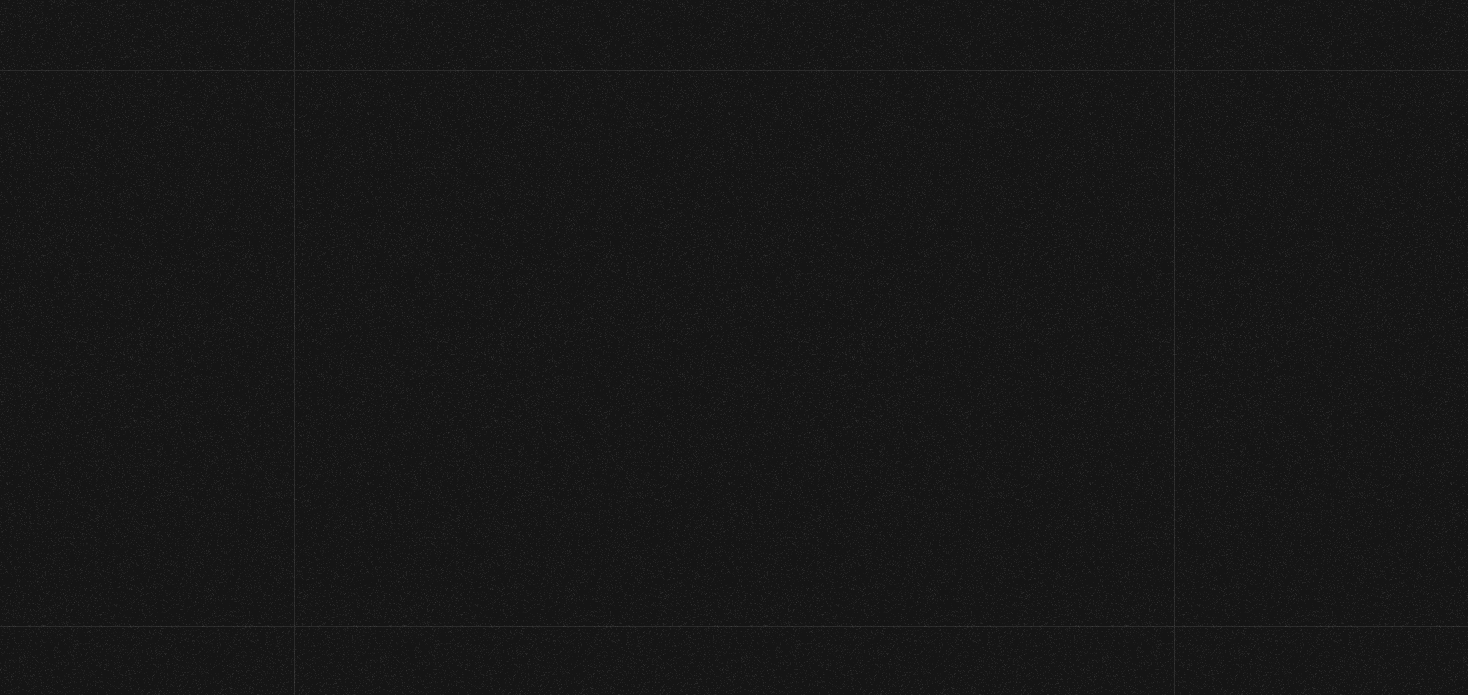 scroll, scrollTop: 0, scrollLeft: 0, axis: both 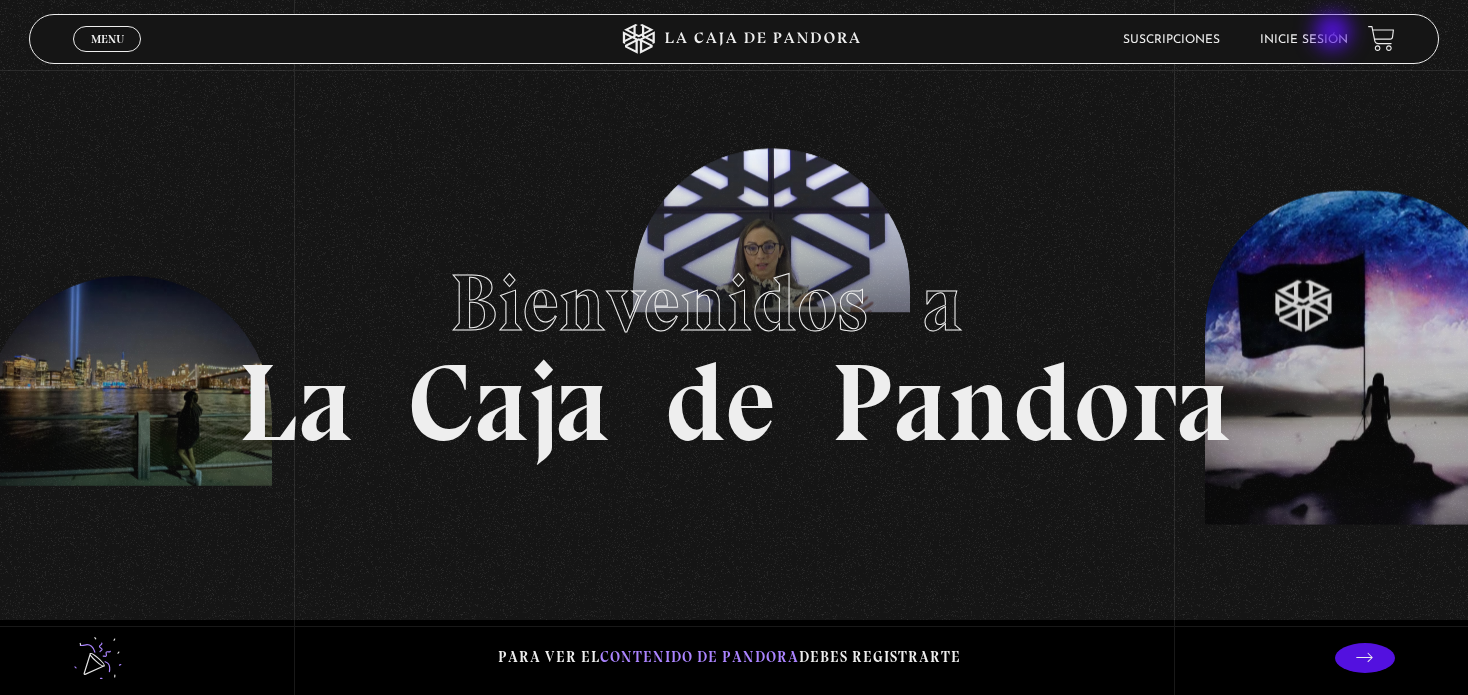 click on "Inicie sesión" at bounding box center (1304, 40) 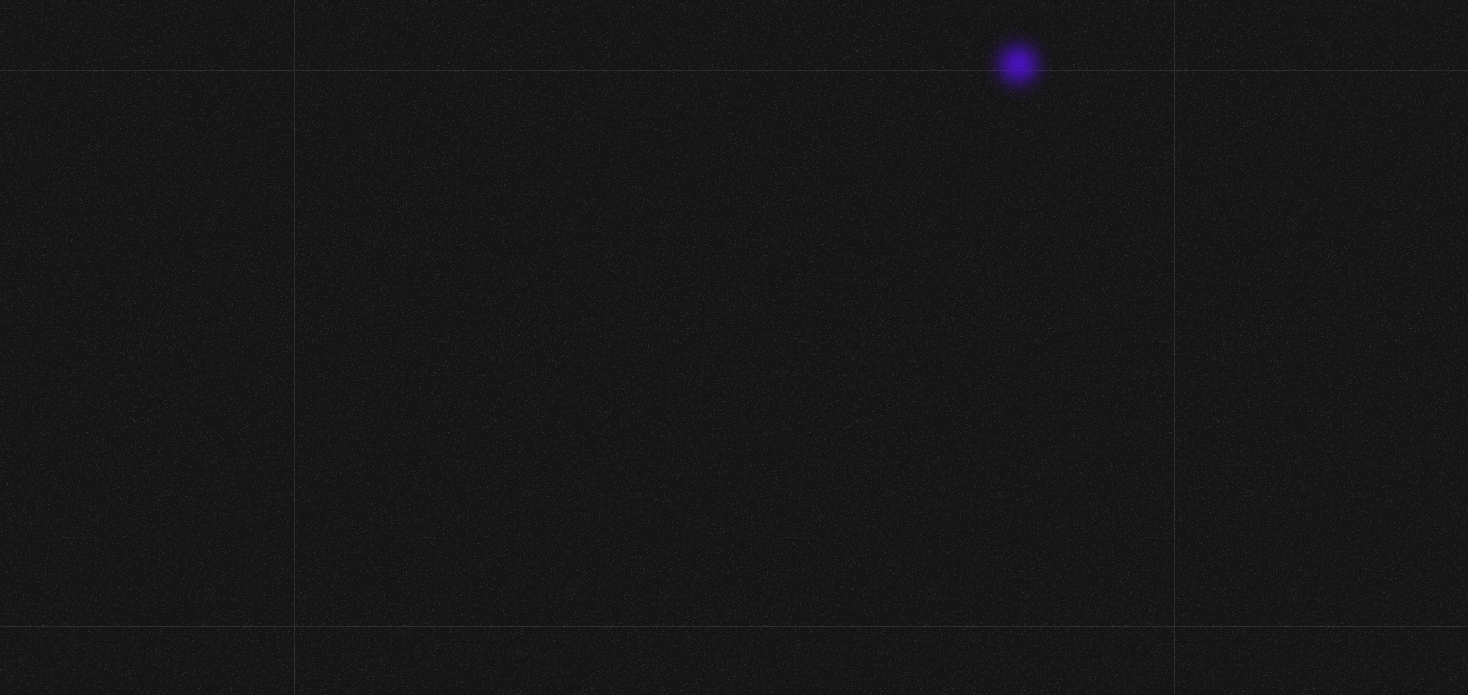 scroll, scrollTop: 0, scrollLeft: 0, axis: both 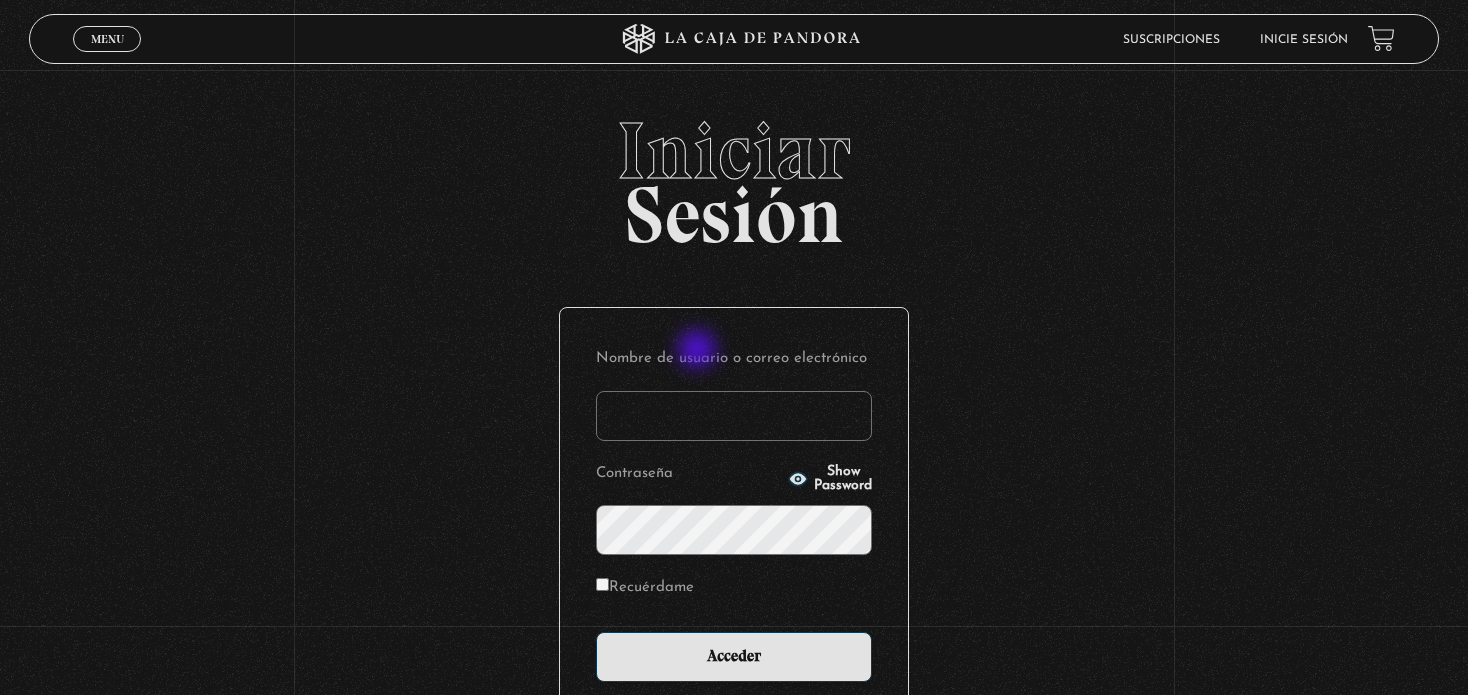 click on "Nombre de usuario o correo electrónico" at bounding box center [734, 416] 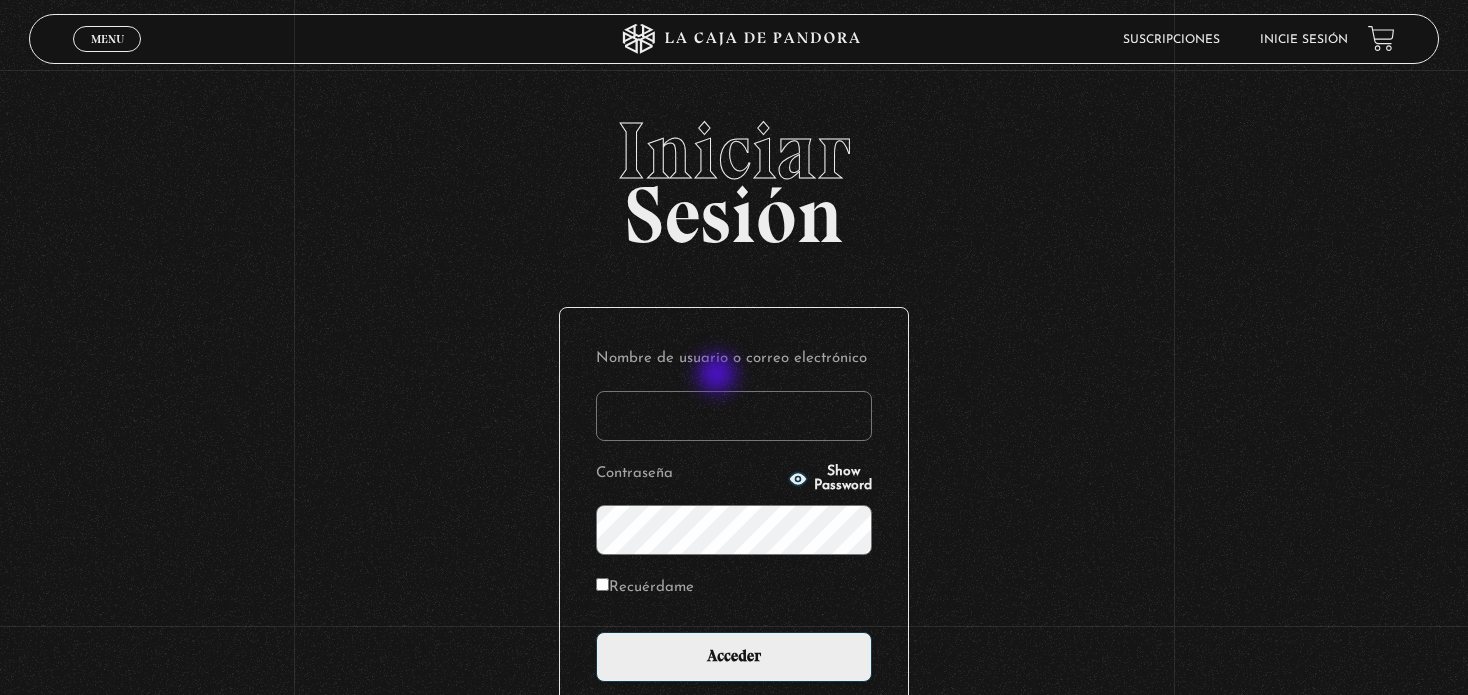 click on "Nombre de usuario o correo electrónico" at bounding box center [734, 416] 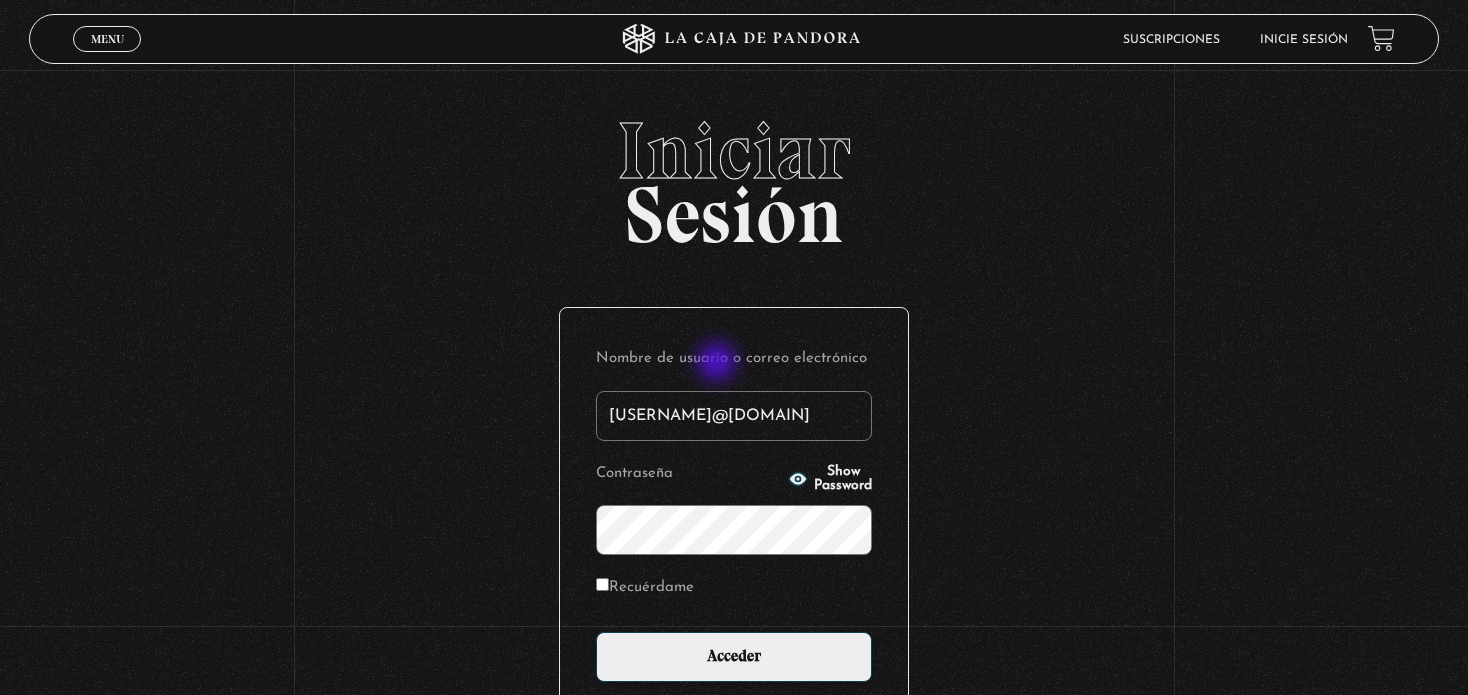 type on "[USERNAME]@[DOMAIN]" 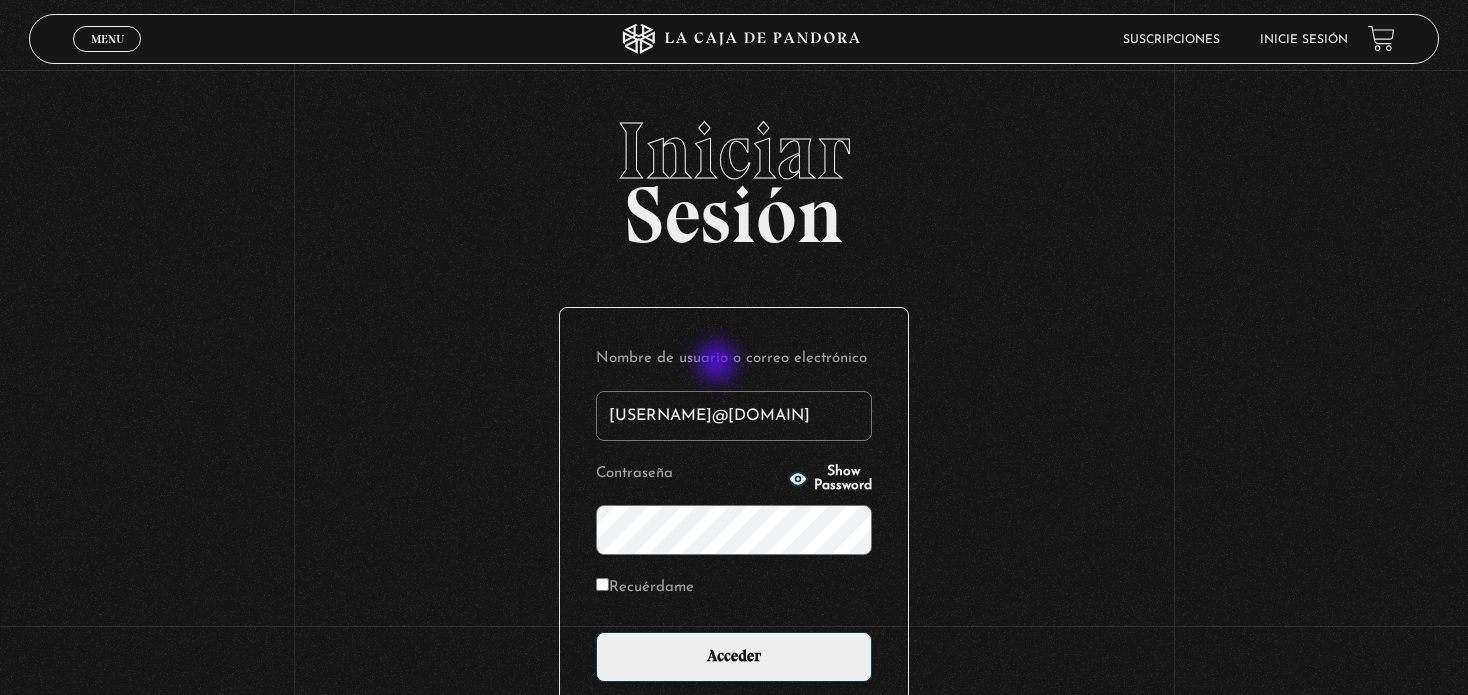 click on "Acceder" at bounding box center [734, 657] 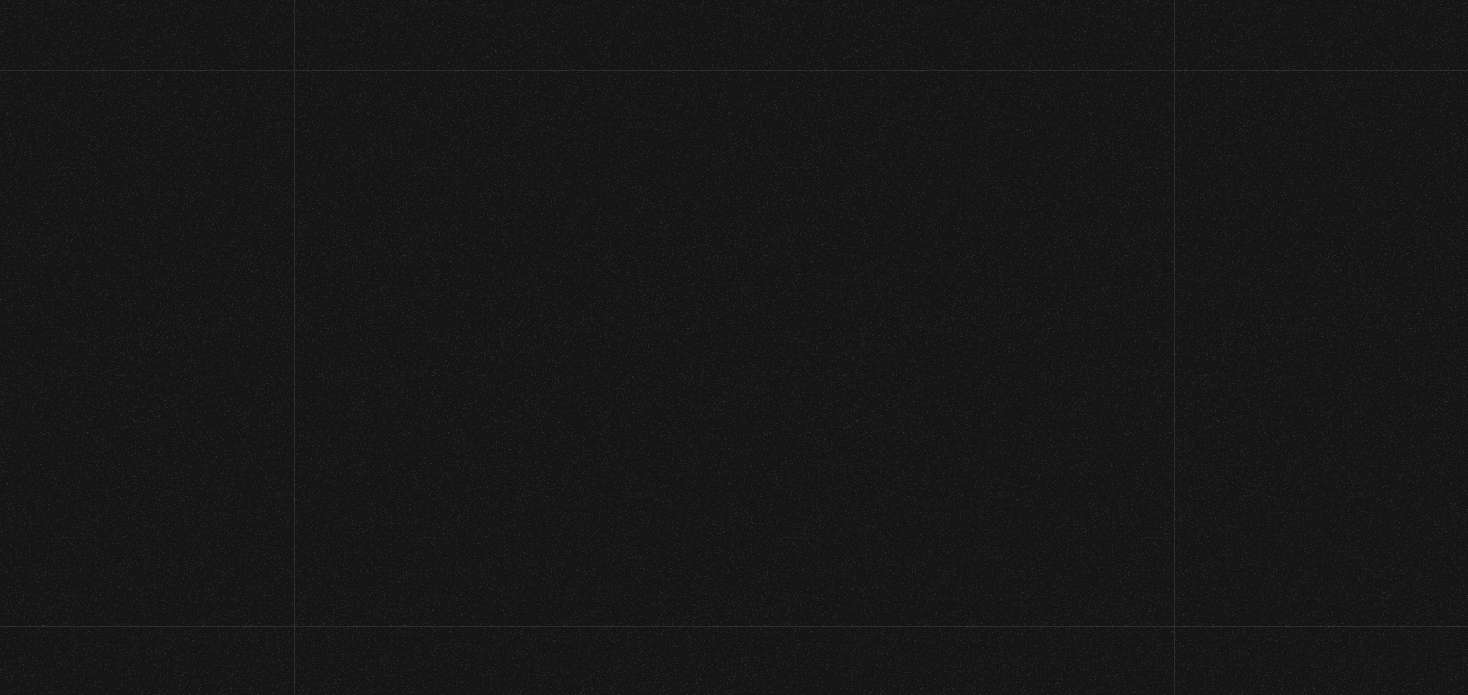 scroll, scrollTop: 0, scrollLeft: 0, axis: both 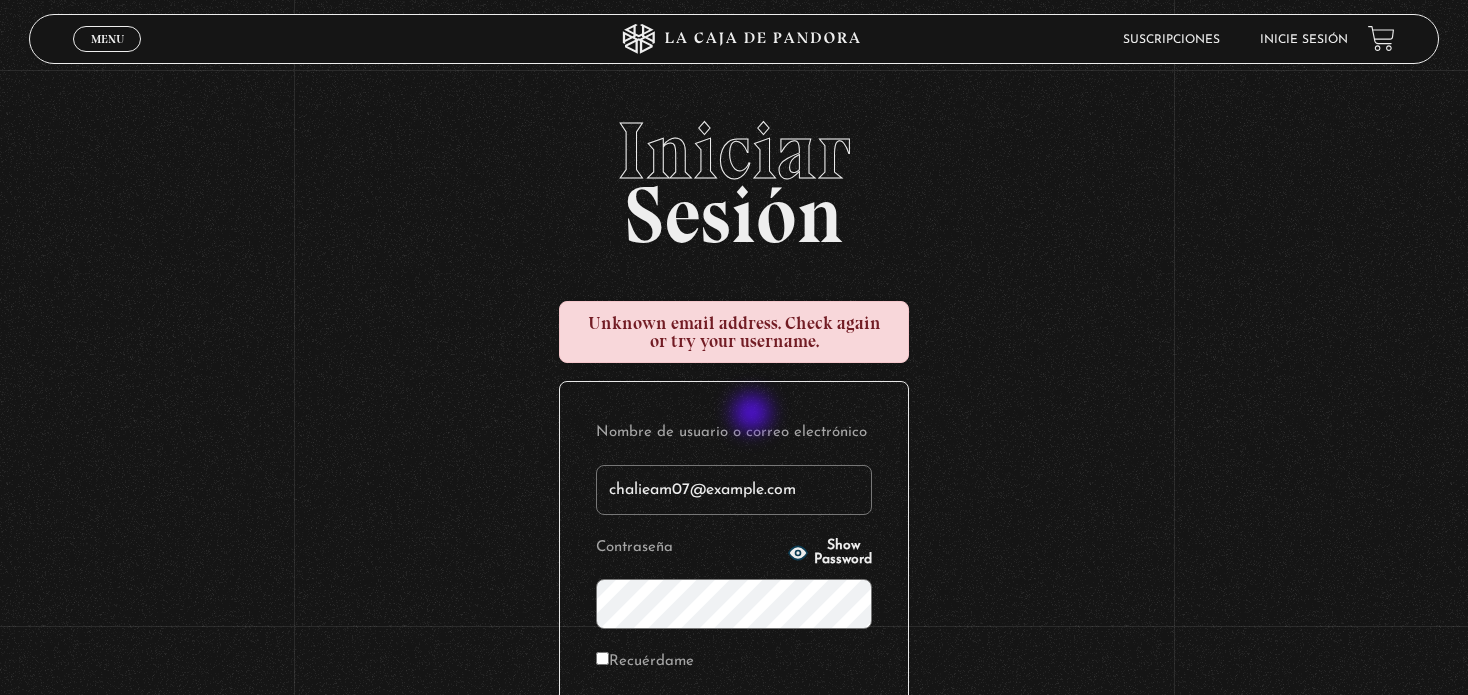 click on "chalieam07@gmail.com" at bounding box center [734, 490] 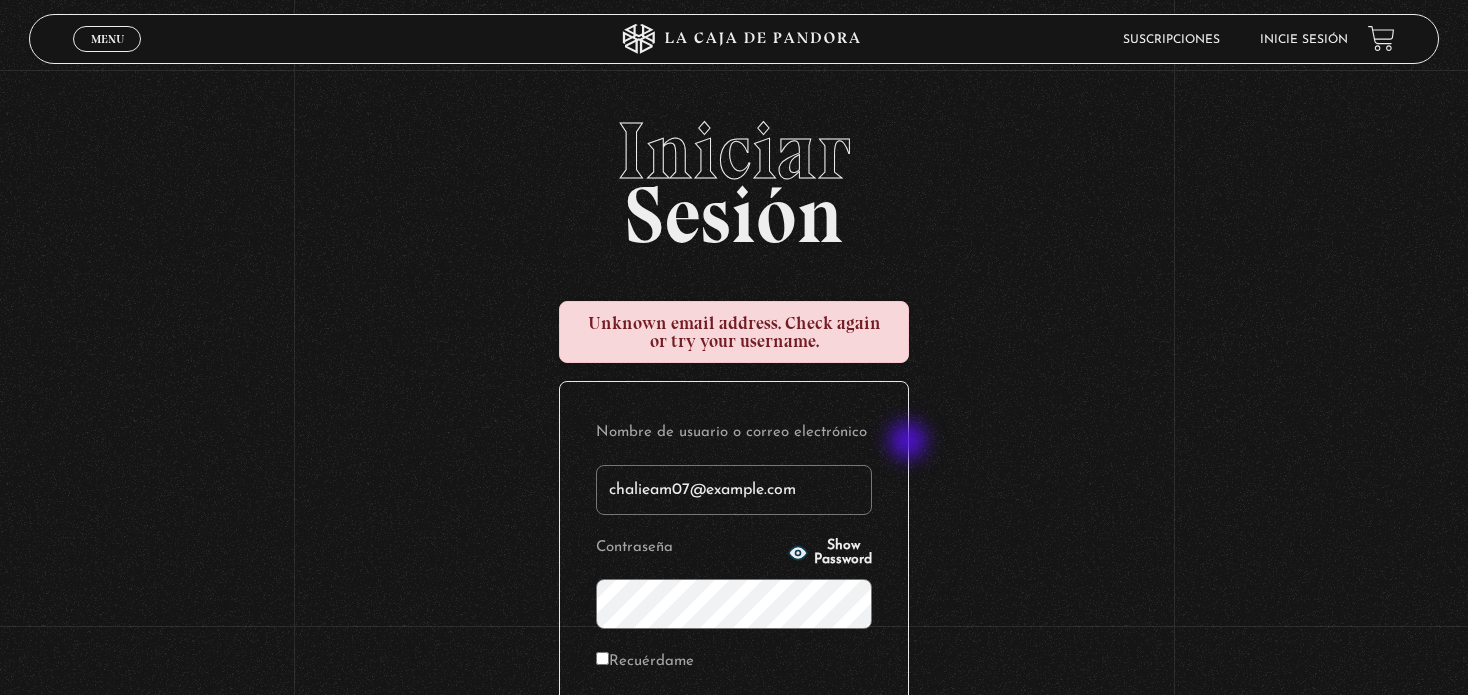 type on "chalieam07@hotmail.com" 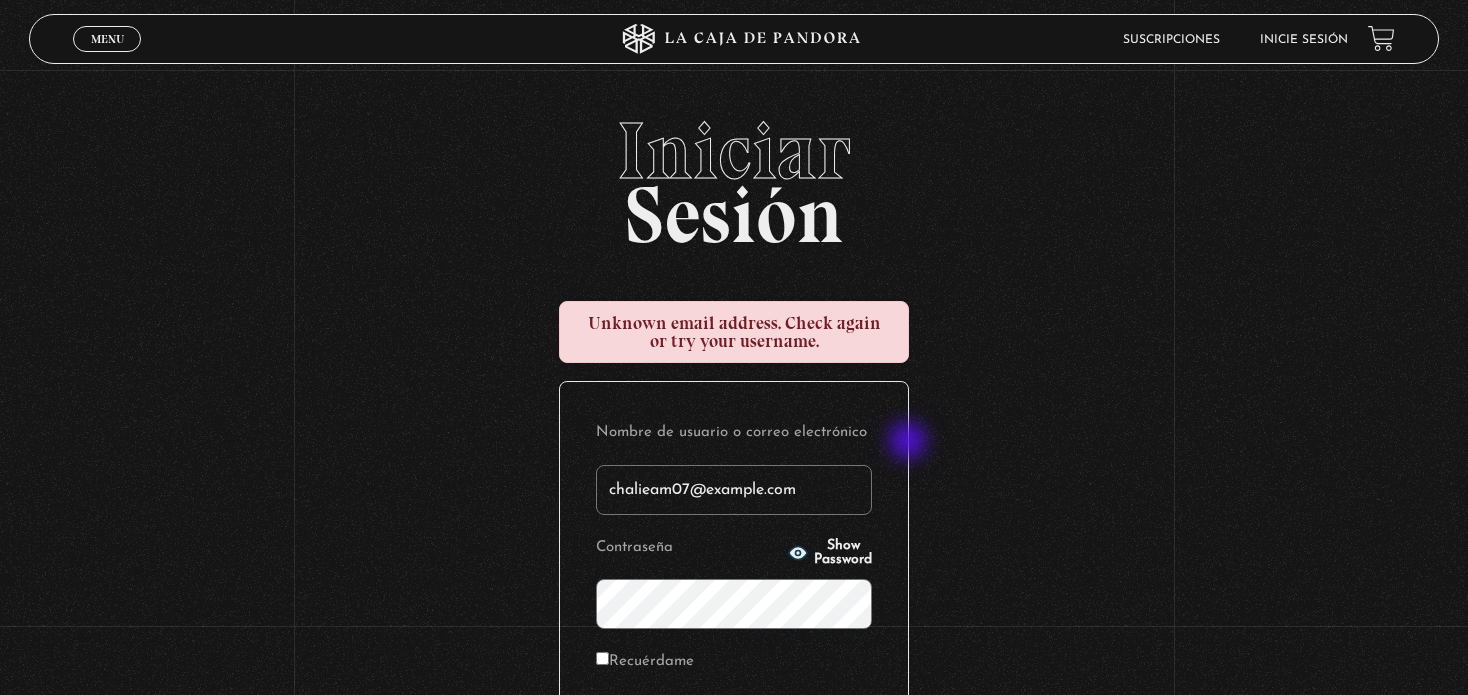 click on "Acceder" at bounding box center (734, 731) 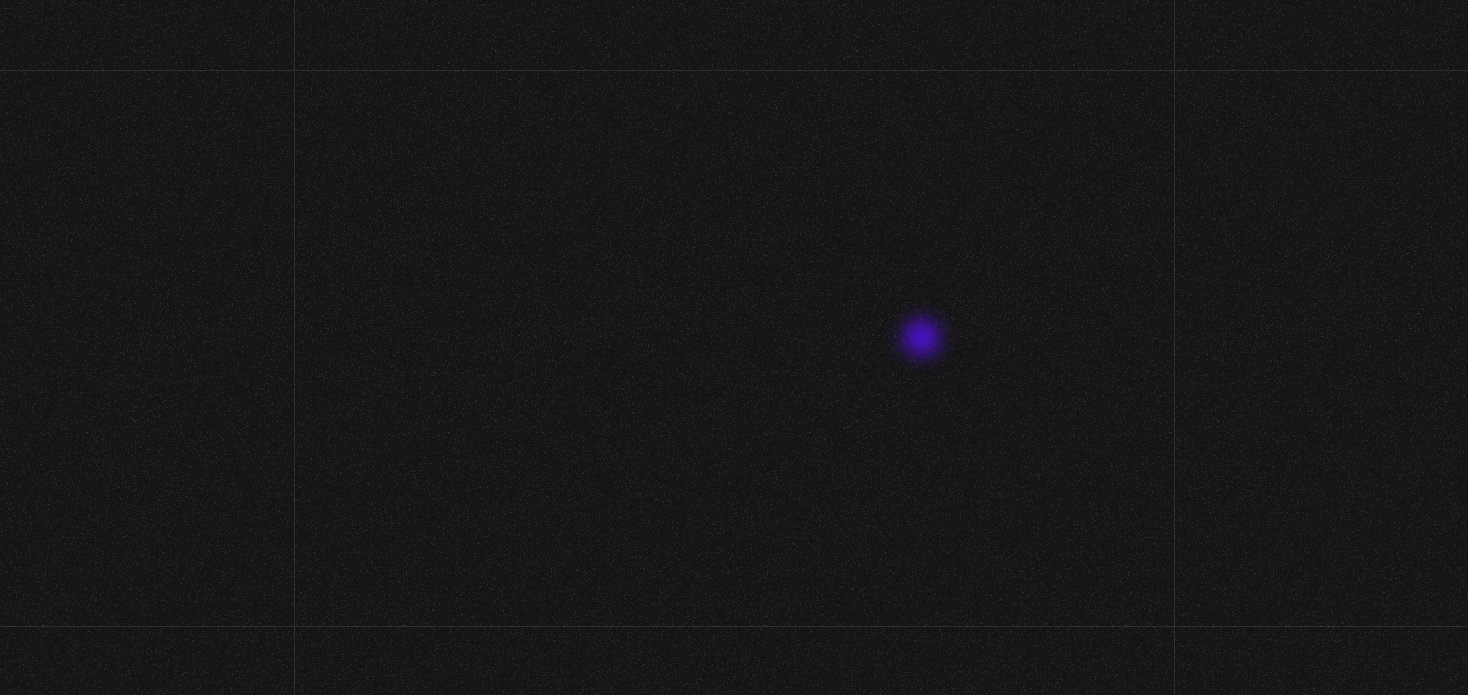 scroll, scrollTop: 0, scrollLeft: 0, axis: both 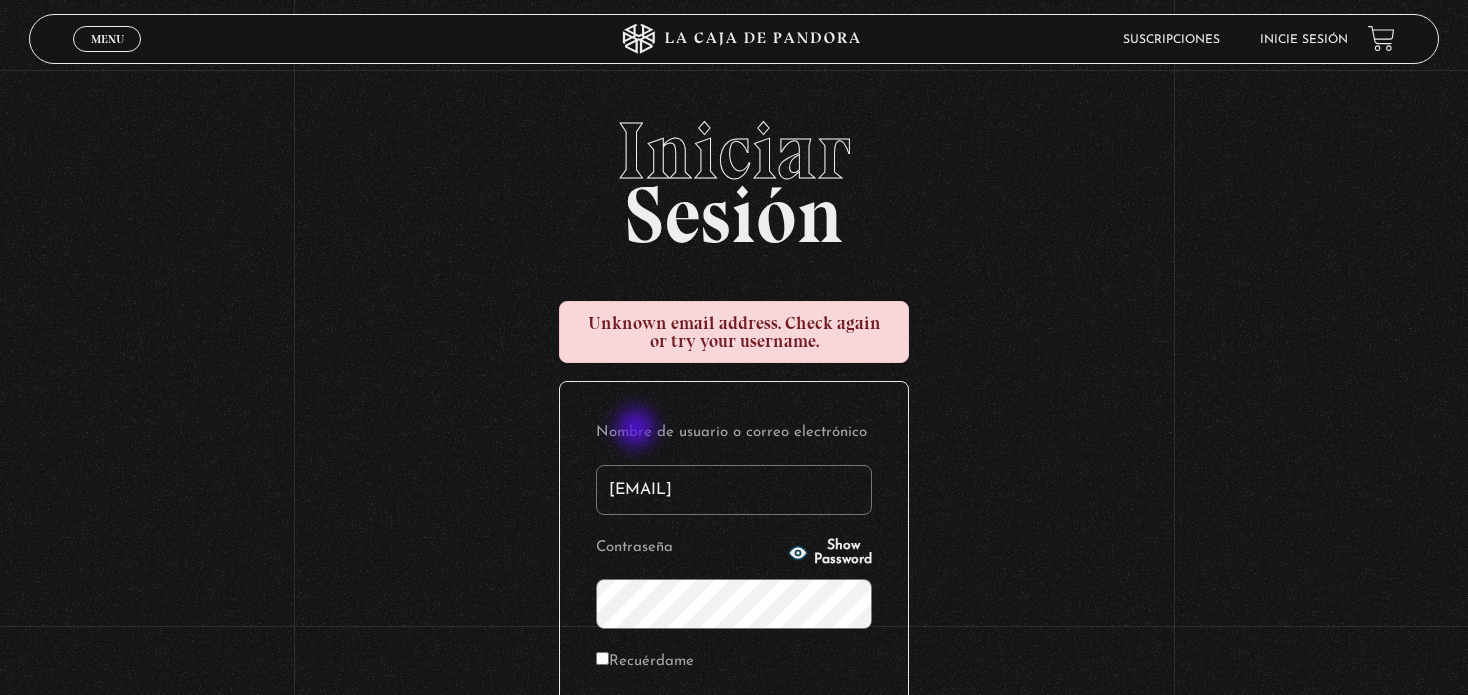 click on "chalieam07@hotmail.com" at bounding box center [734, 490] 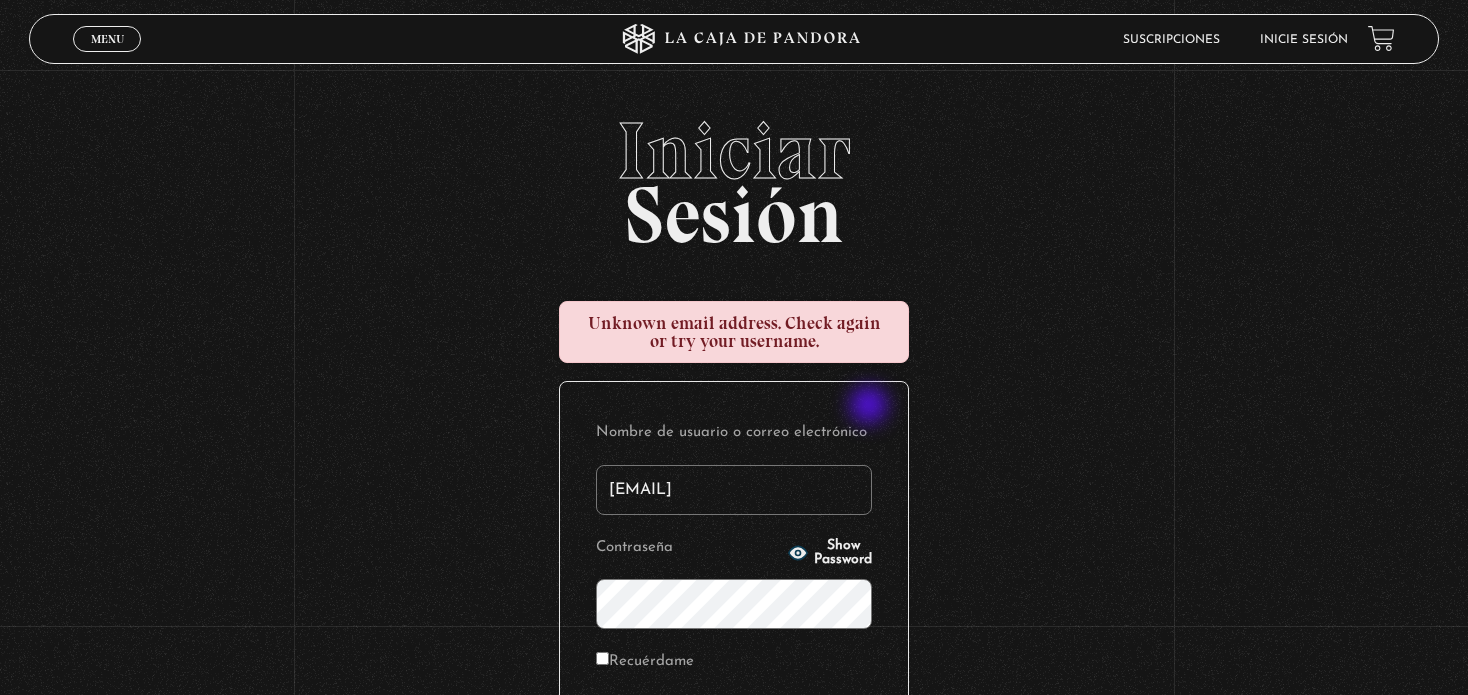 type on "[EMAIL]" 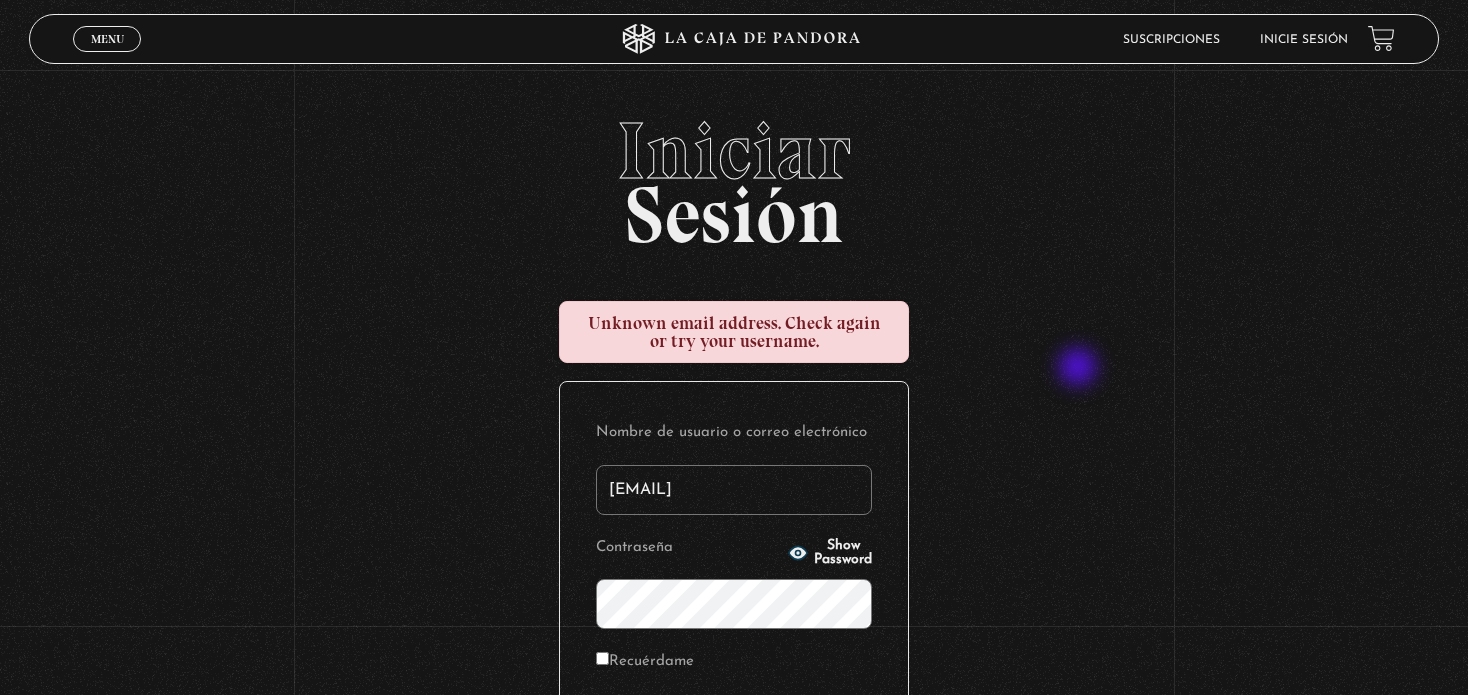 click on "Acceder" at bounding box center (734, 731) 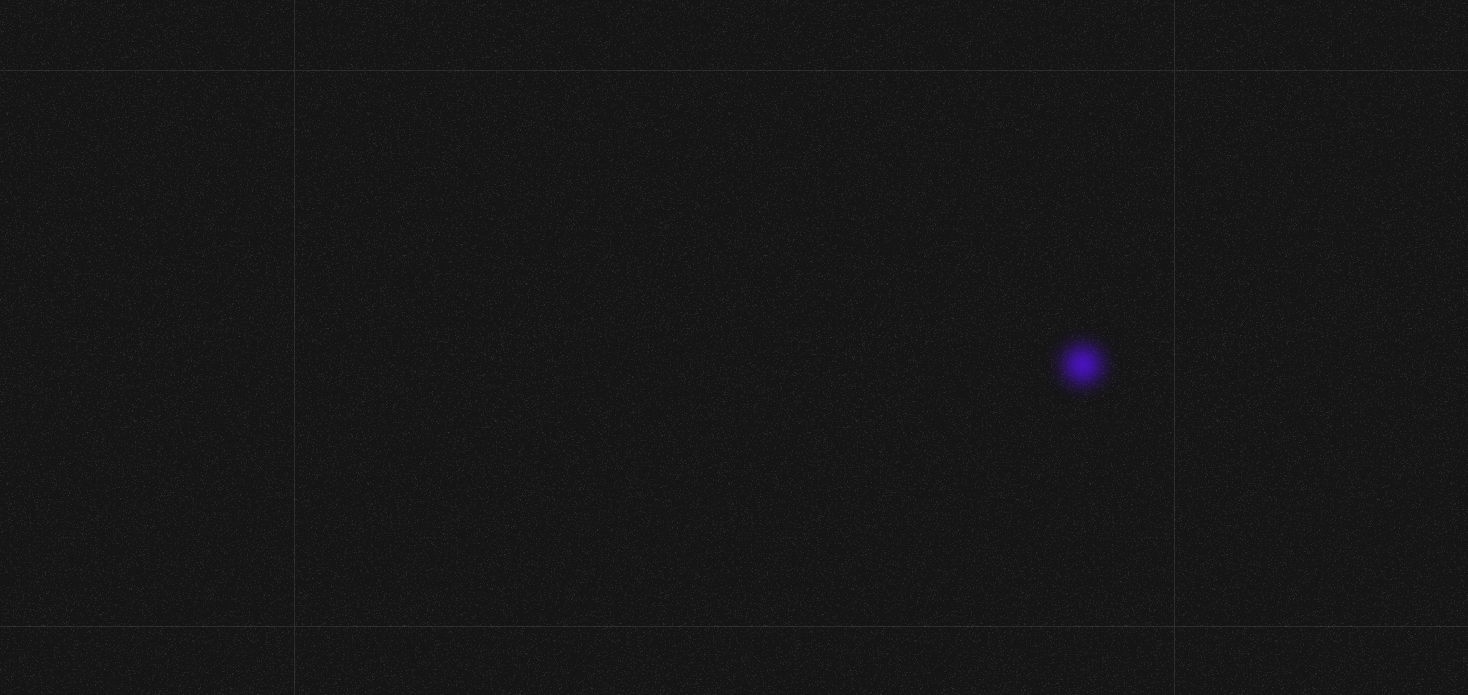 scroll, scrollTop: 0, scrollLeft: 0, axis: both 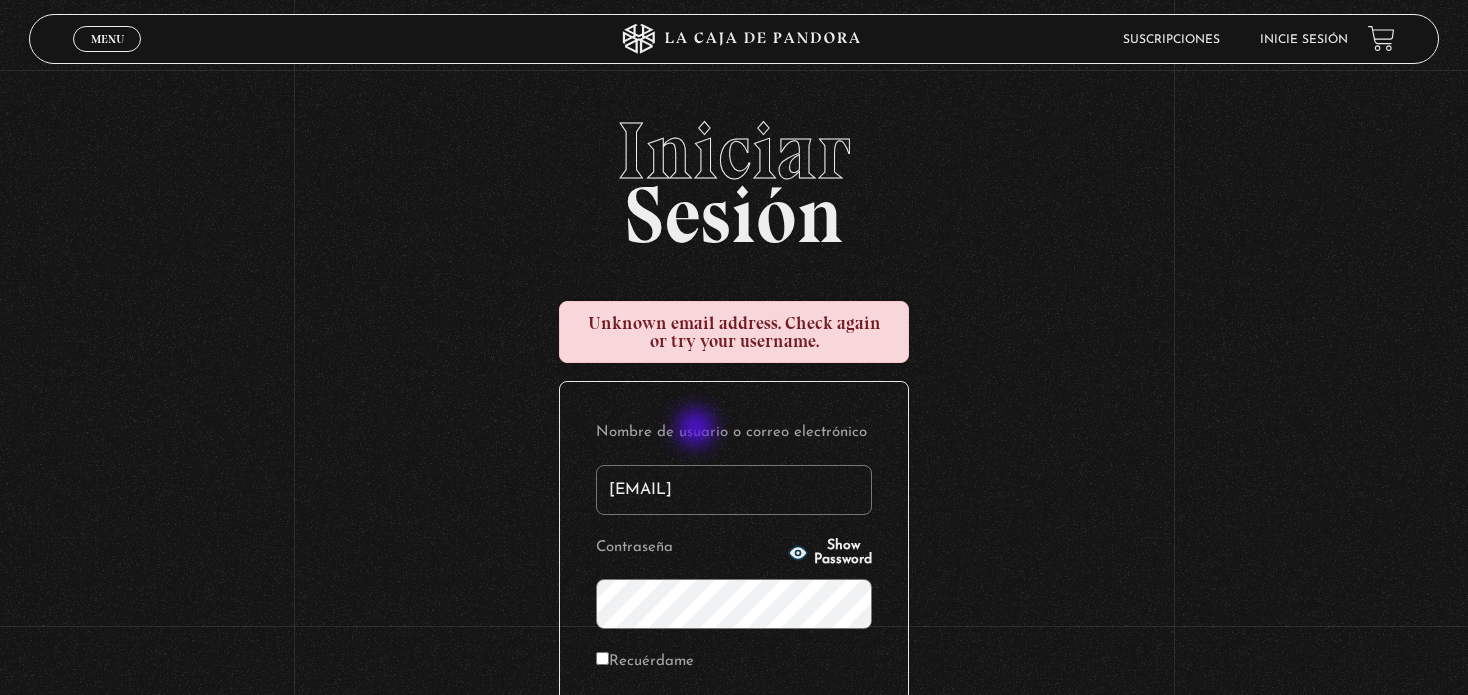 click on "[EMAIL]" at bounding box center (734, 490) 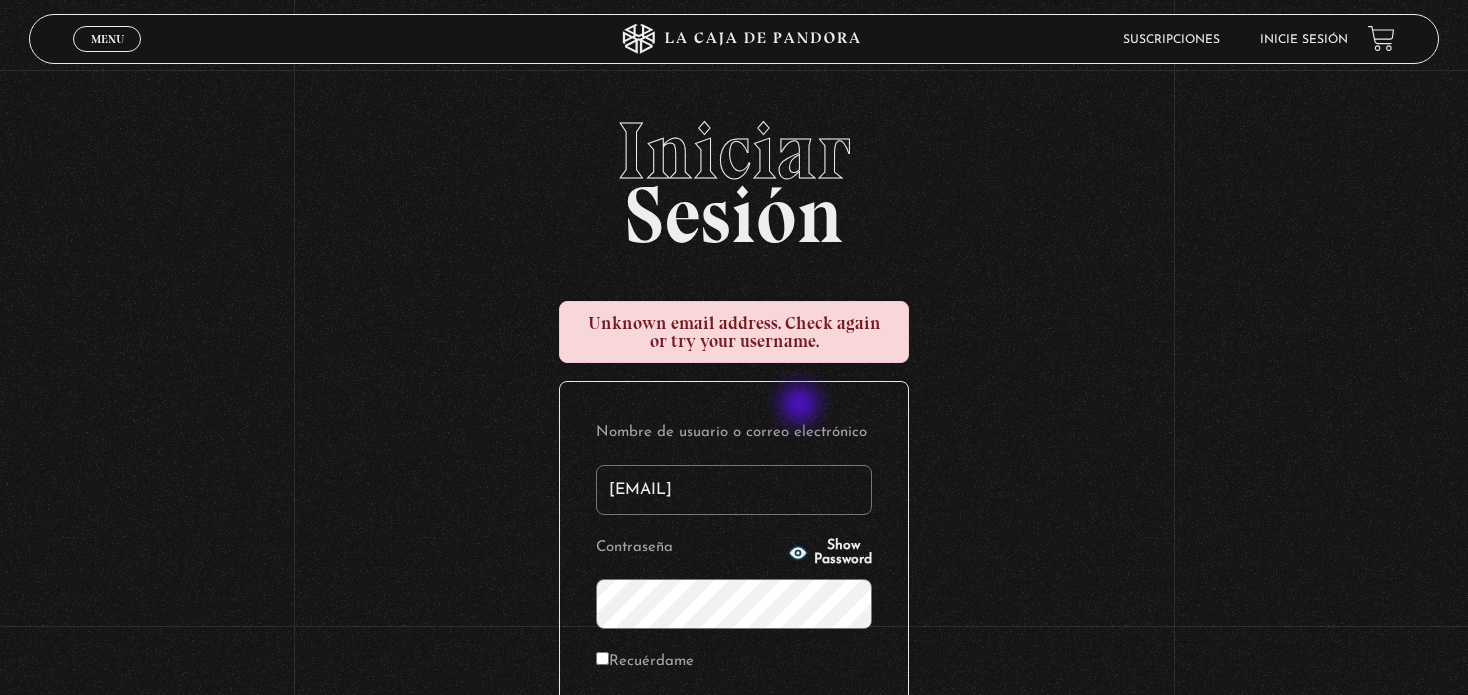 type on "[EMAIL]" 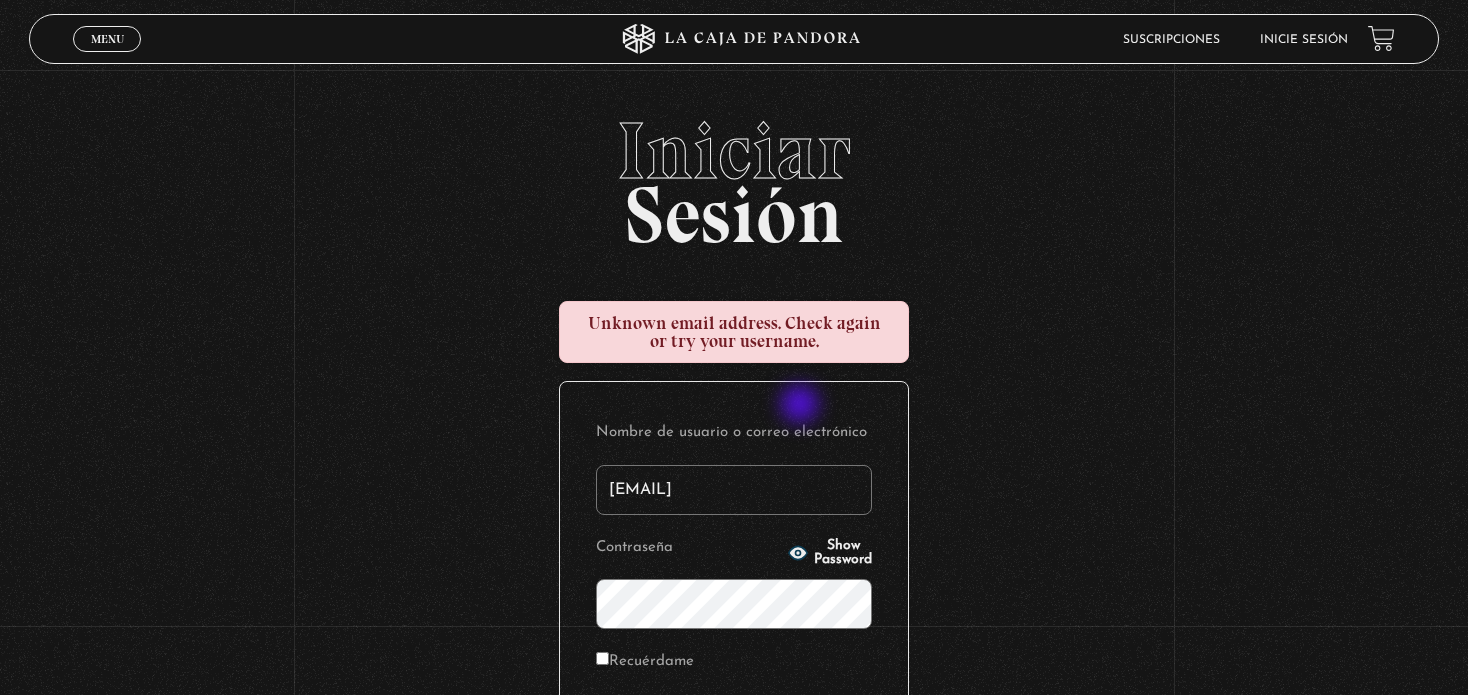click on "Acceder" at bounding box center [734, 731] 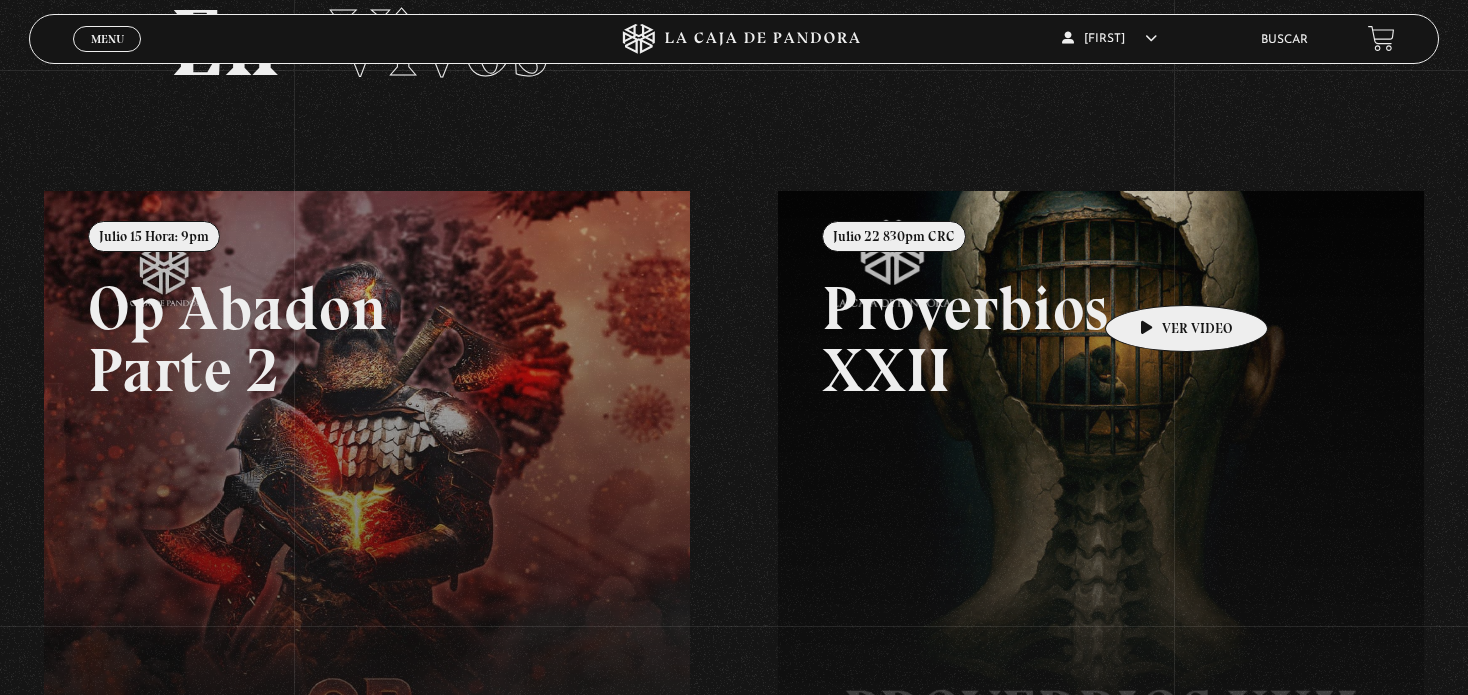 scroll, scrollTop: 0, scrollLeft: 0, axis: both 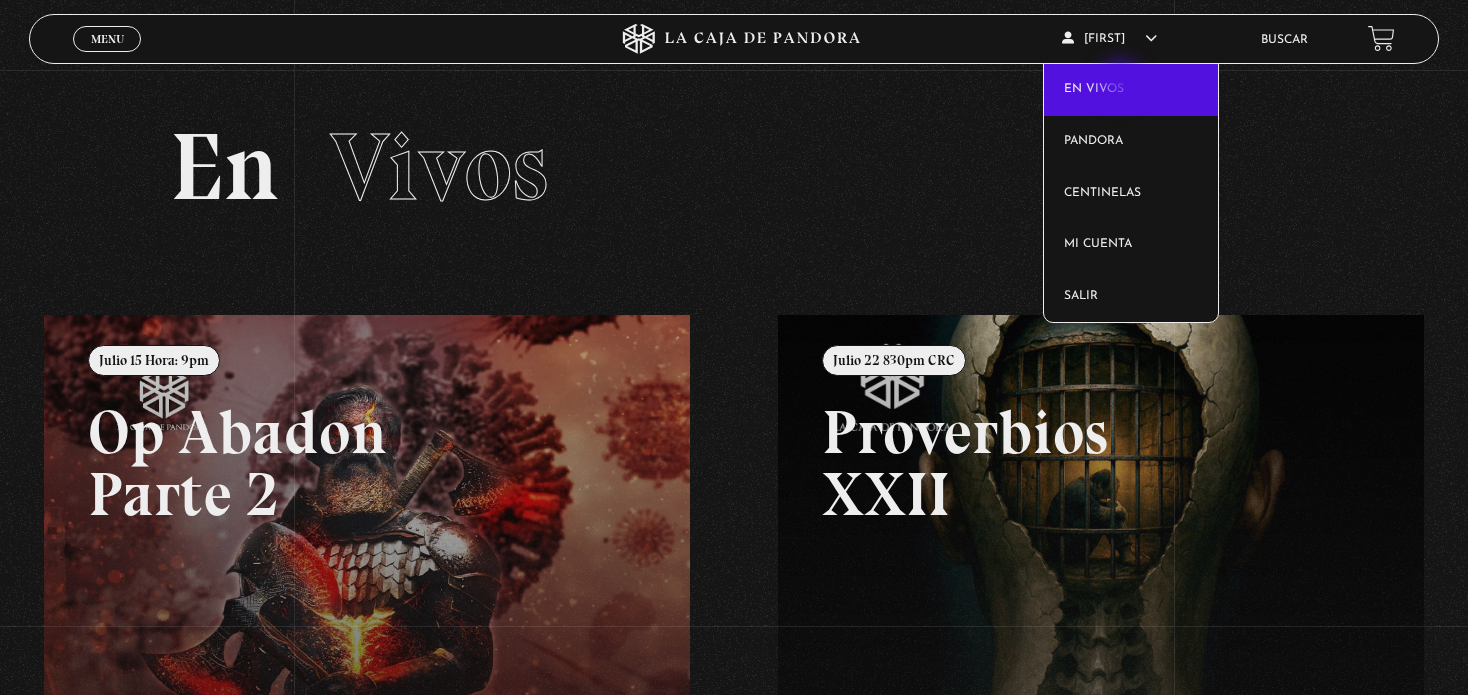 click on "En vivos" at bounding box center [1131, 90] 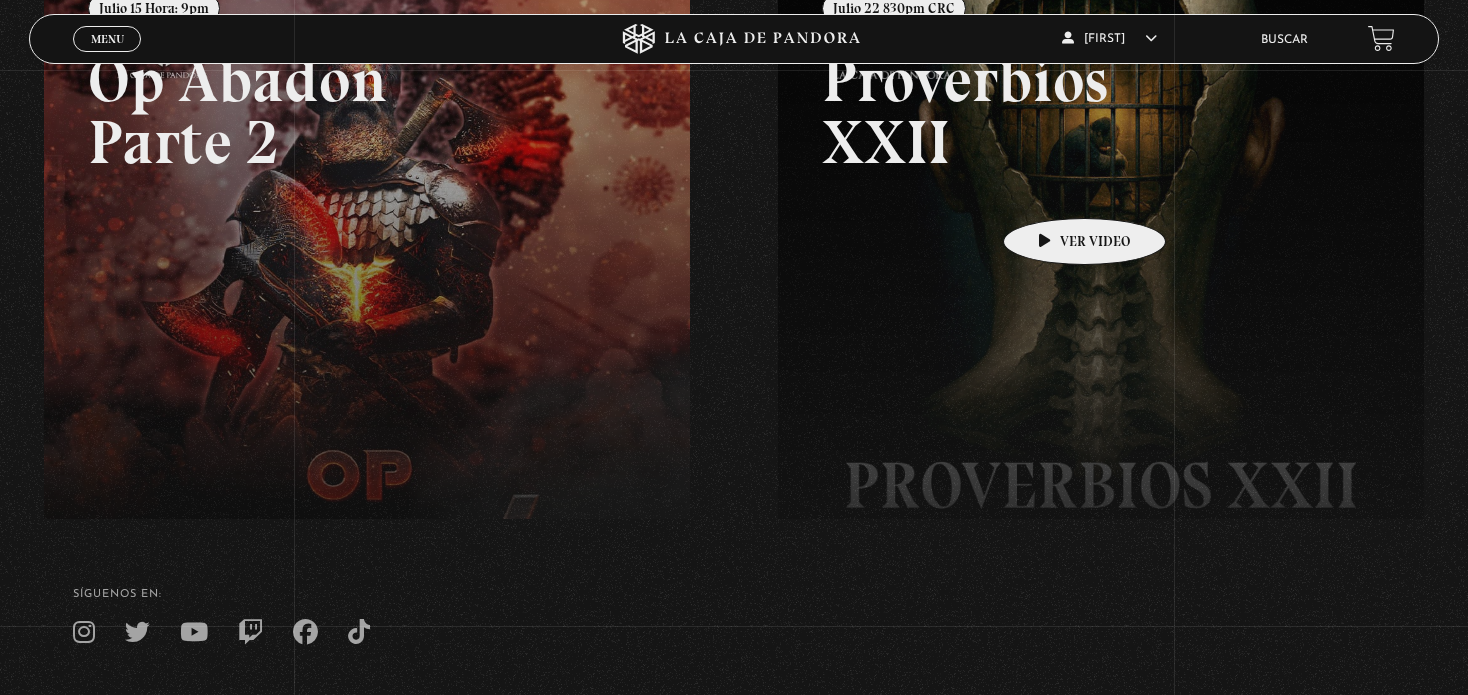 scroll, scrollTop: 0, scrollLeft: 0, axis: both 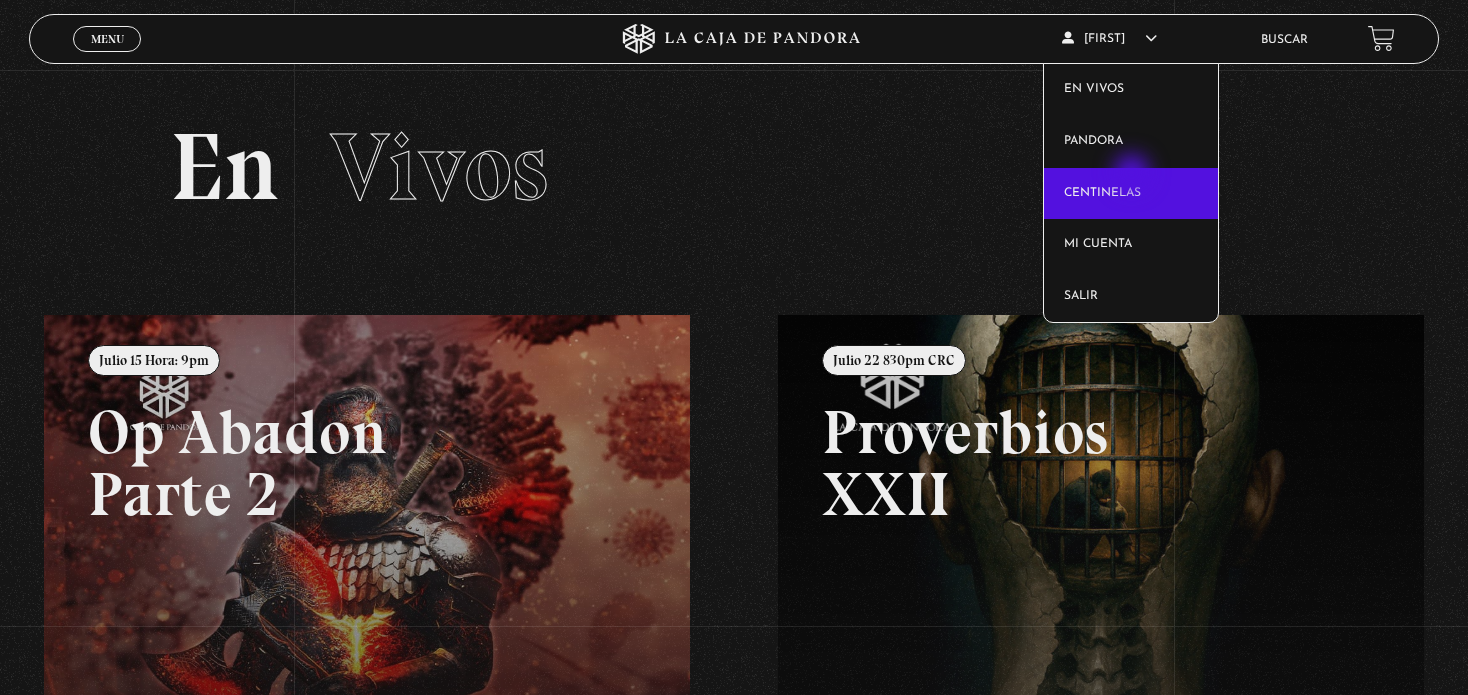 click on "Centinelas" at bounding box center [1131, 194] 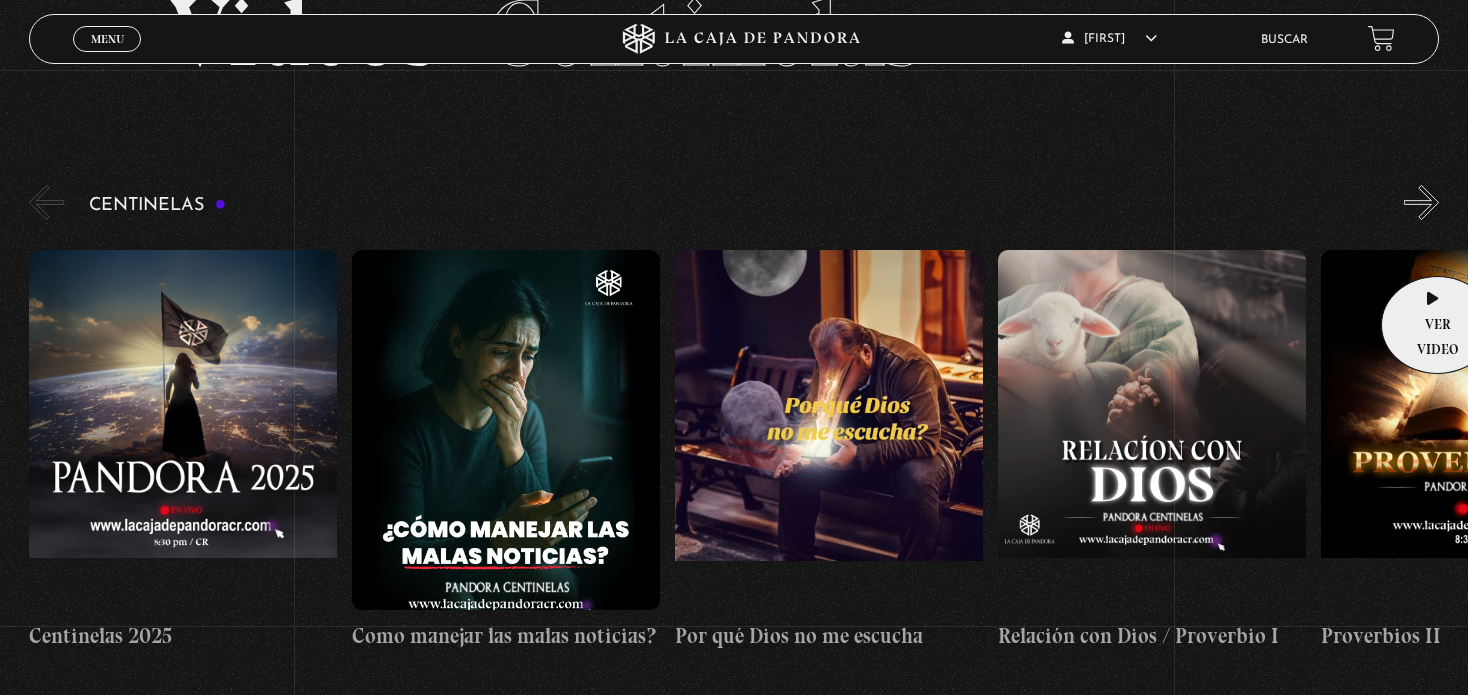 scroll, scrollTop: 100, scrollLeft: 0, axis: vertical 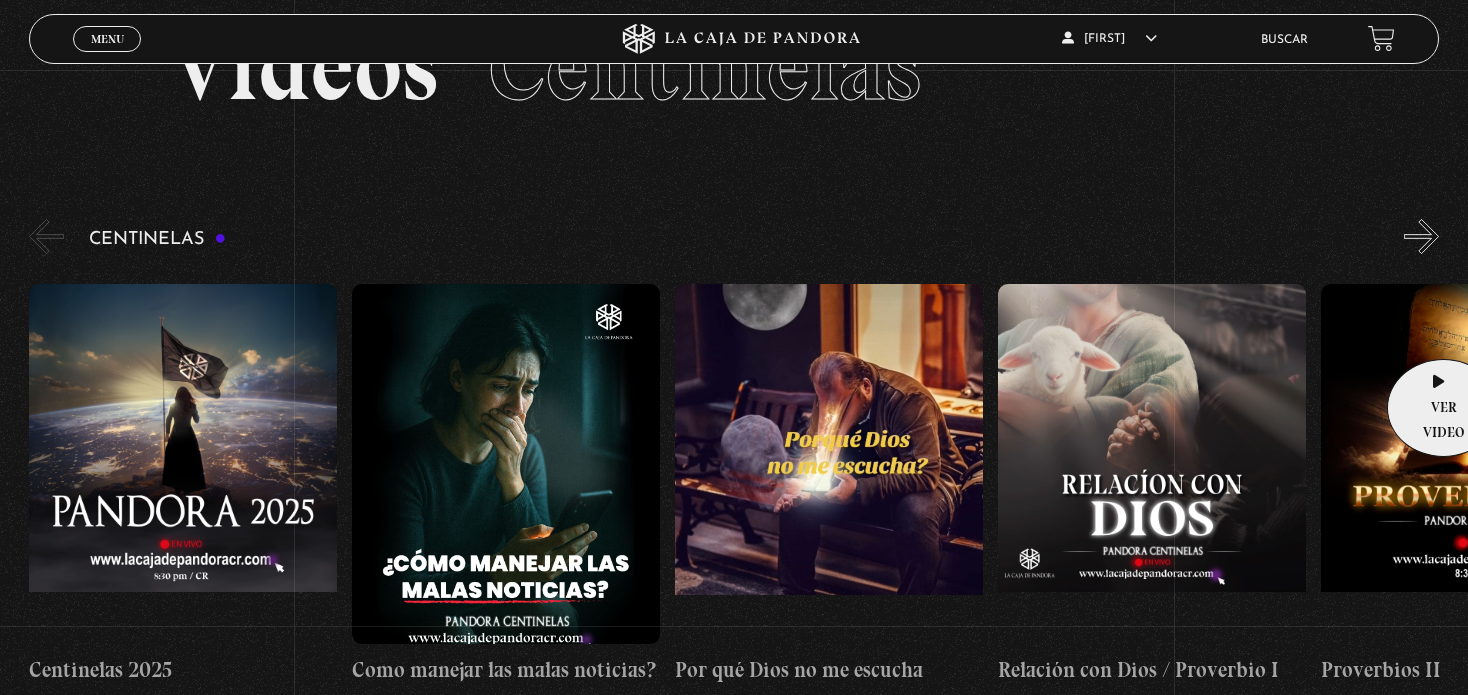 click at bounding box center [1475, 464] 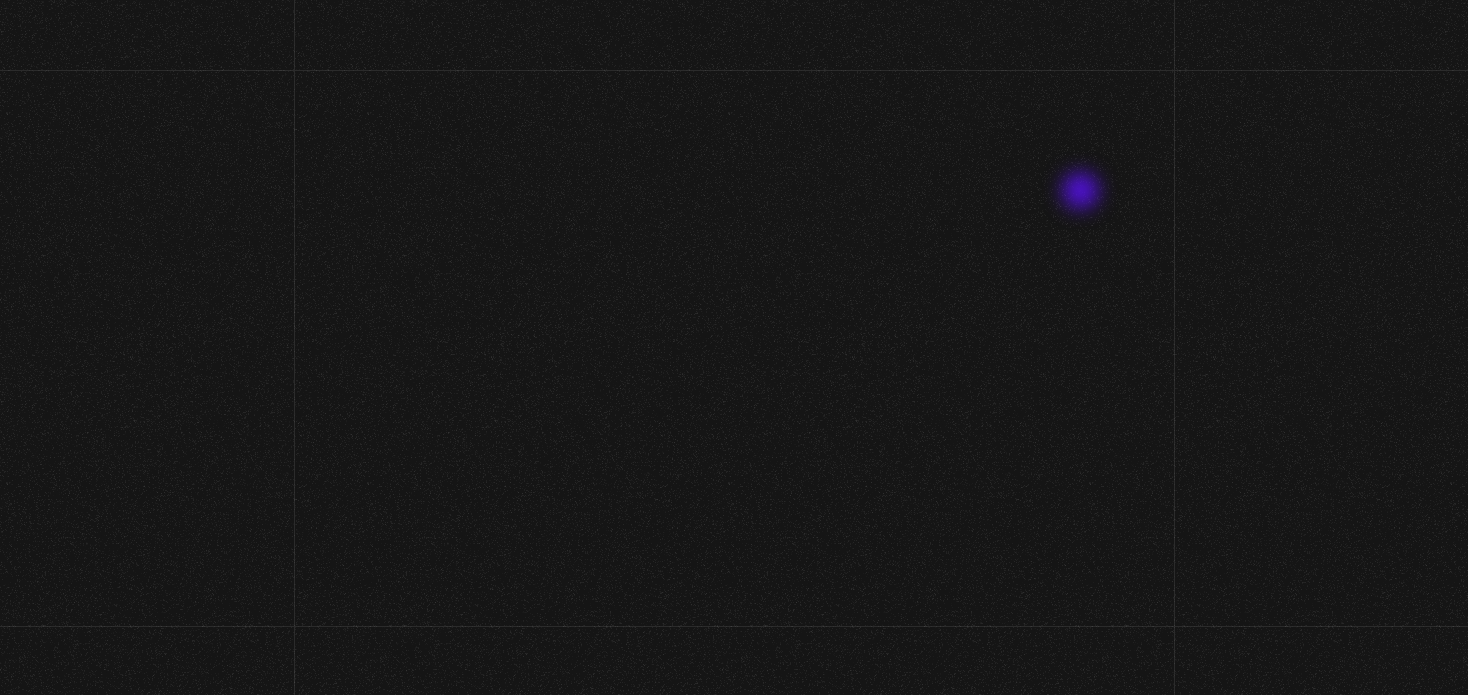 scroll, scrollTop: 0, scrollLeft: 0, axis: both 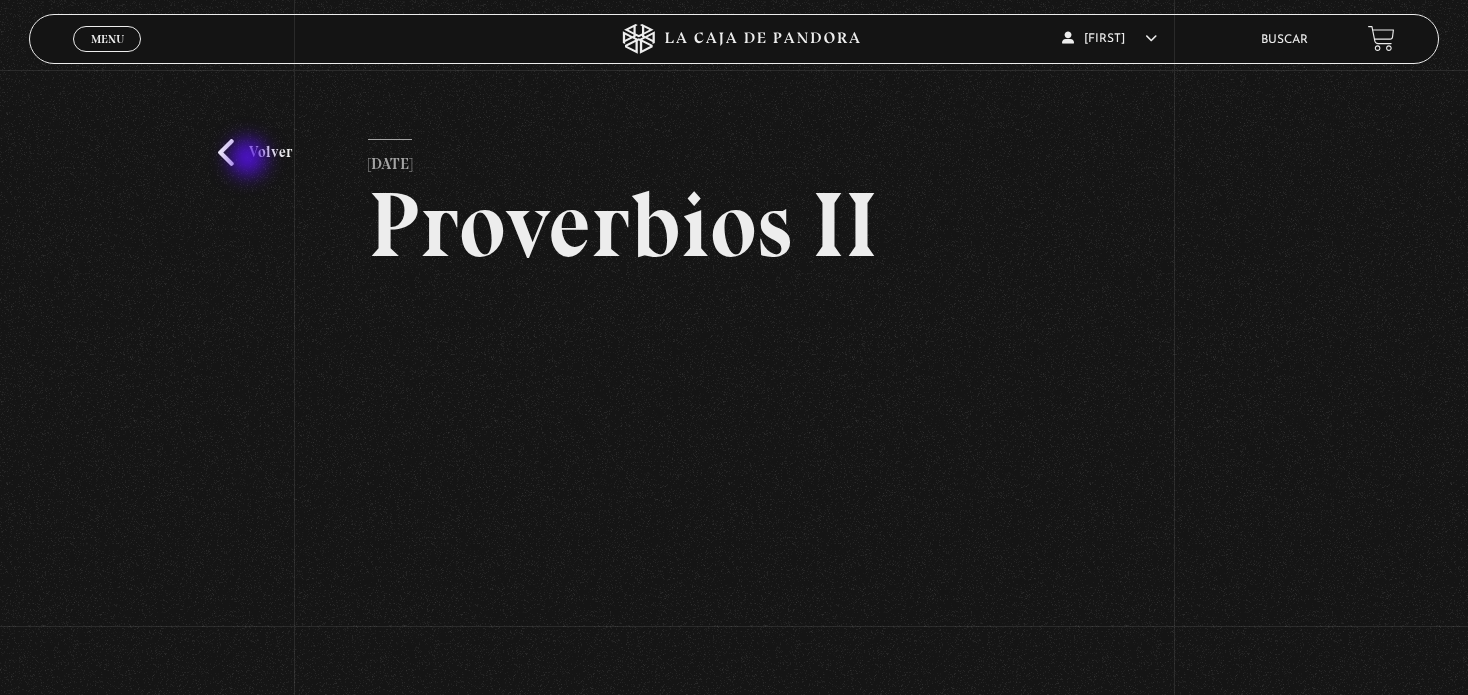 click on "Volver" at bounding box center [255, 152] 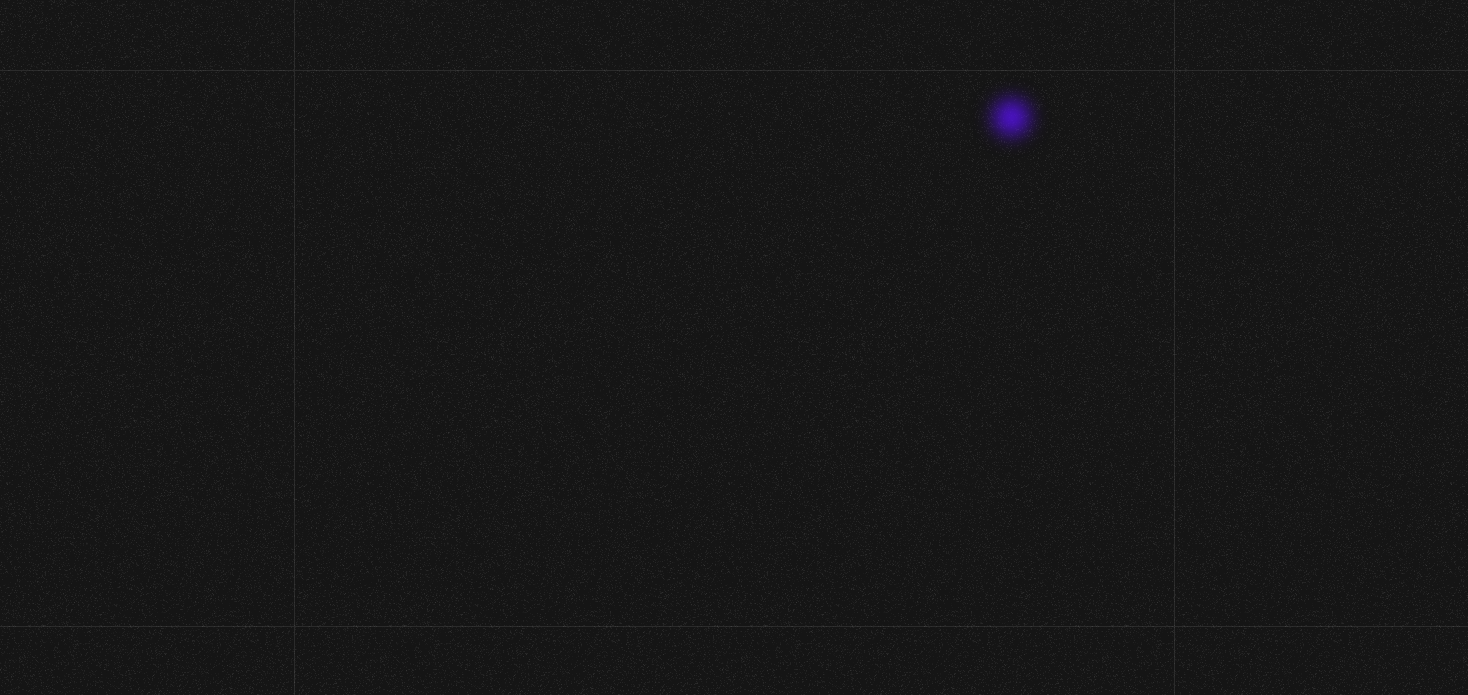 scroll, scrollTop: 100, scrollLeft: 0, axis: vertical 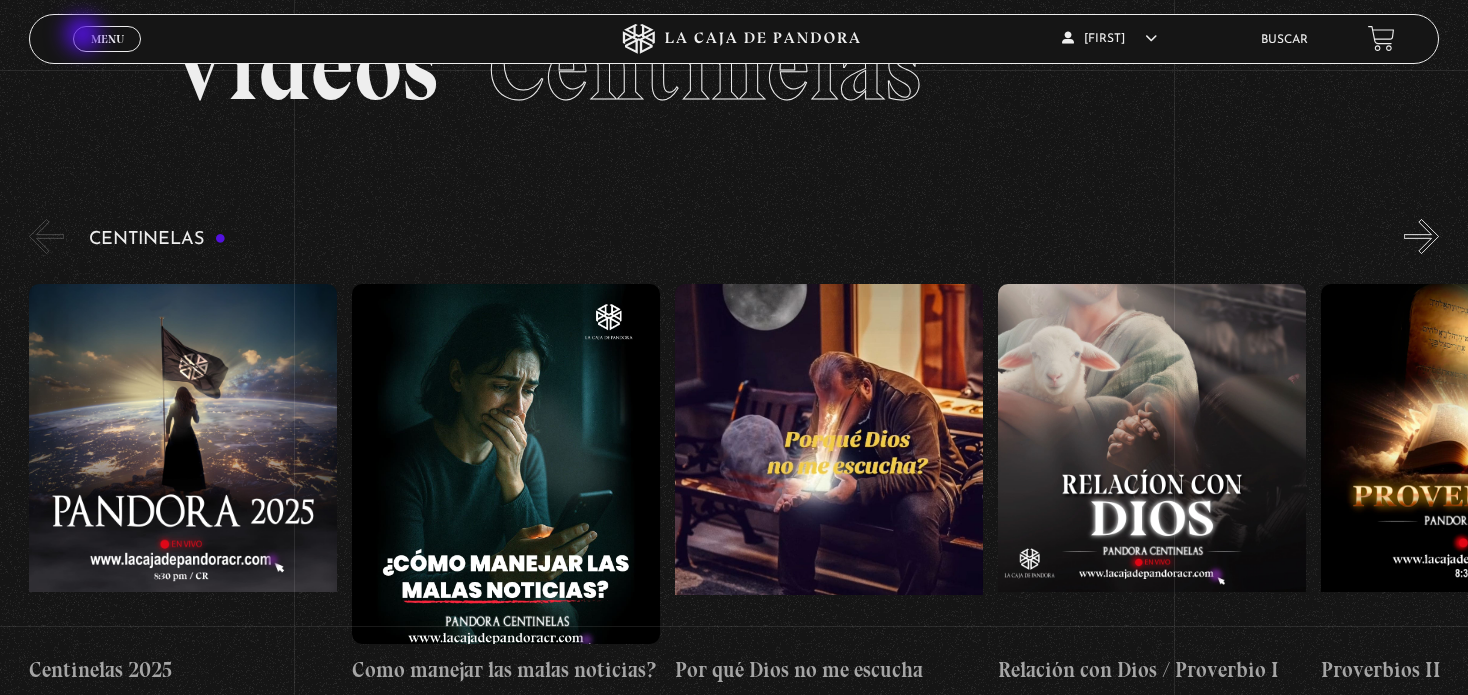 click on "Menu Cerrar" at bounding box center [107, 39] 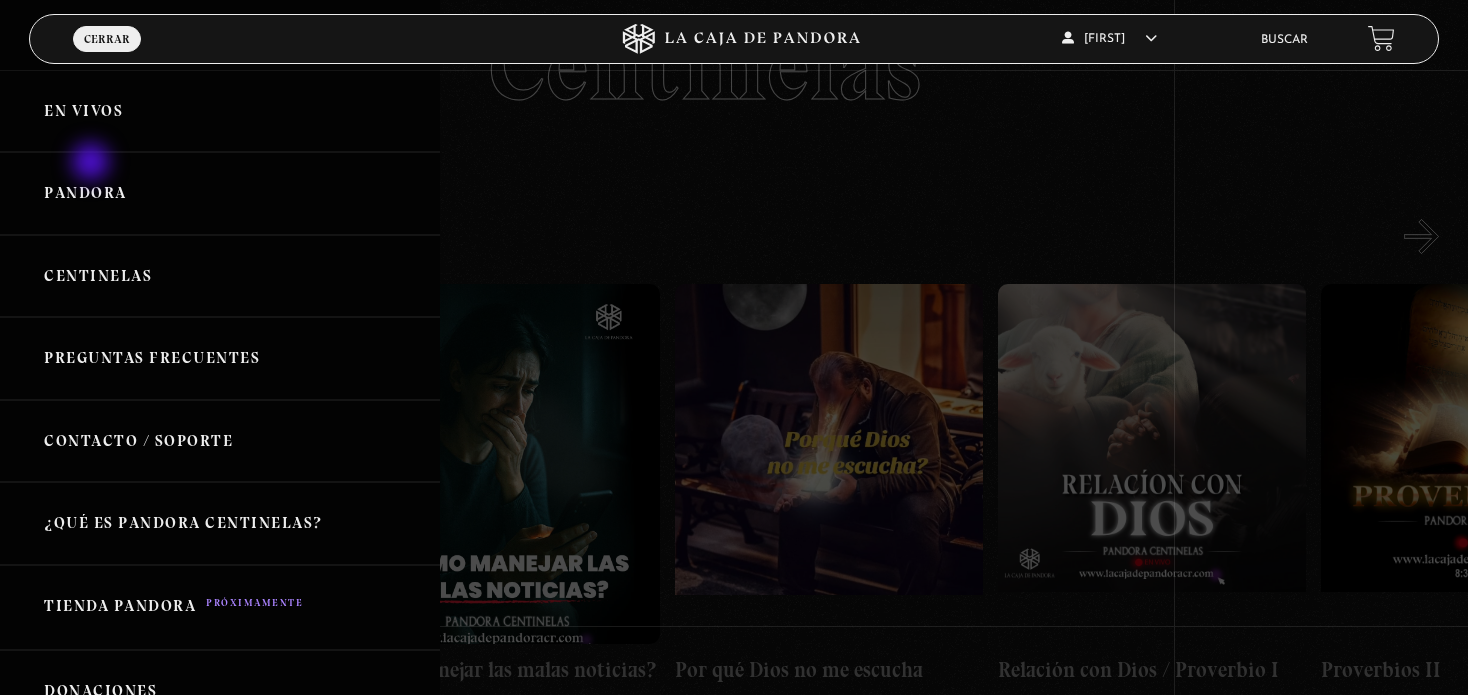 click on "Pandora" at bounding box center (220, 193) 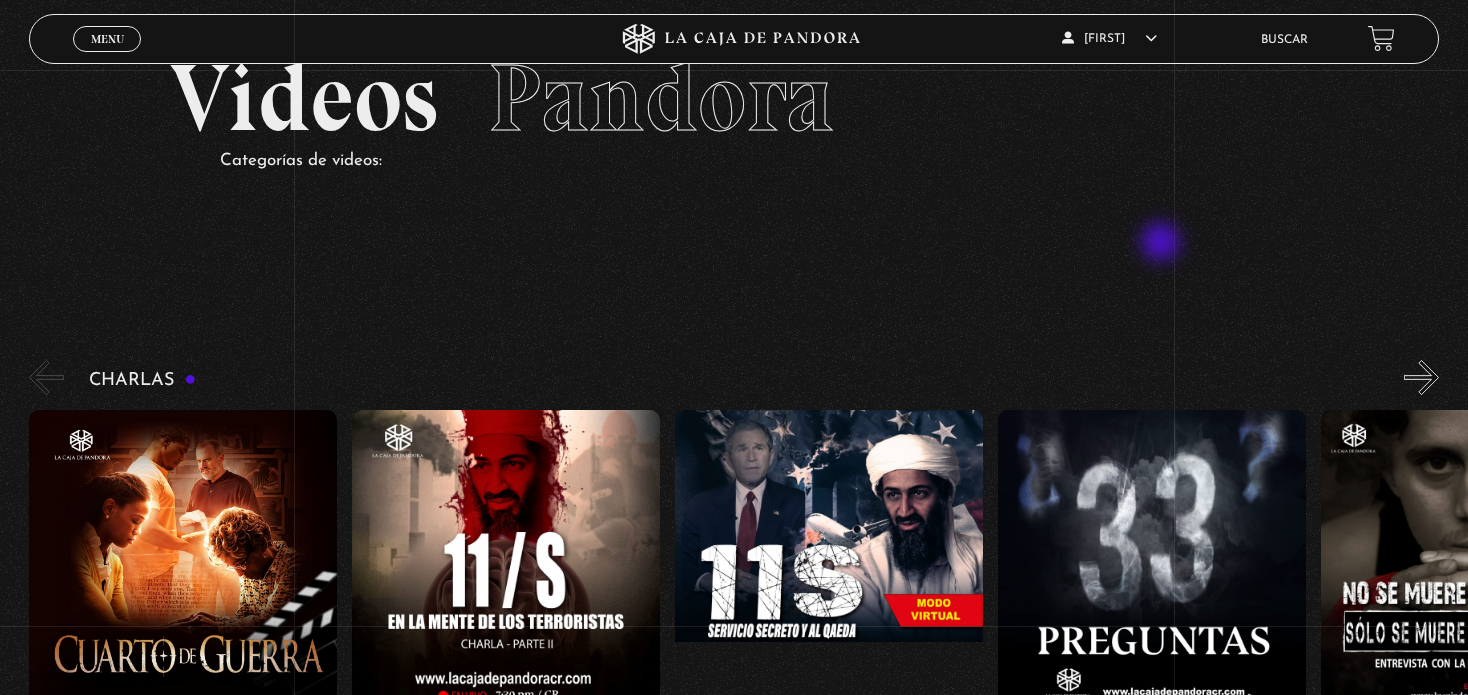 scroll, scrollTop: 100, scrollLeft: 0, axis: vertical 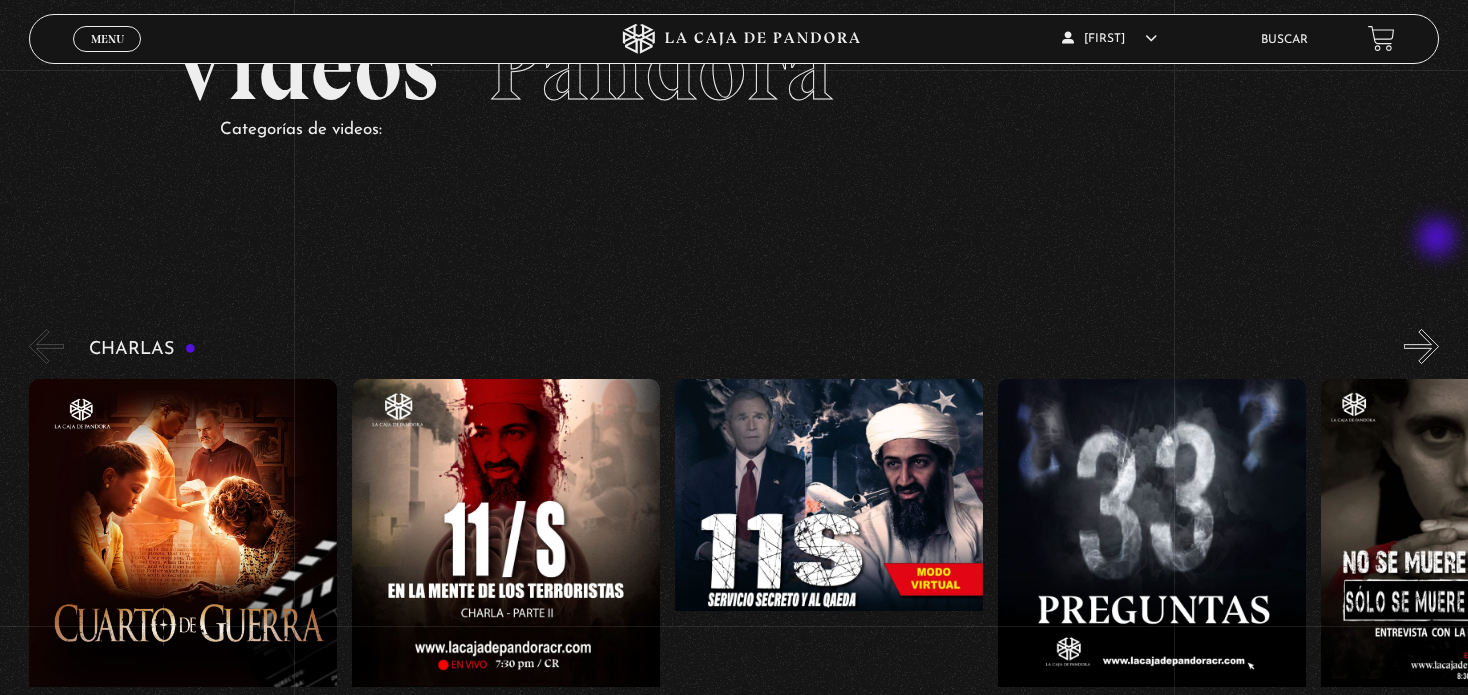 click on "»" at bounding box center [1421, 346] 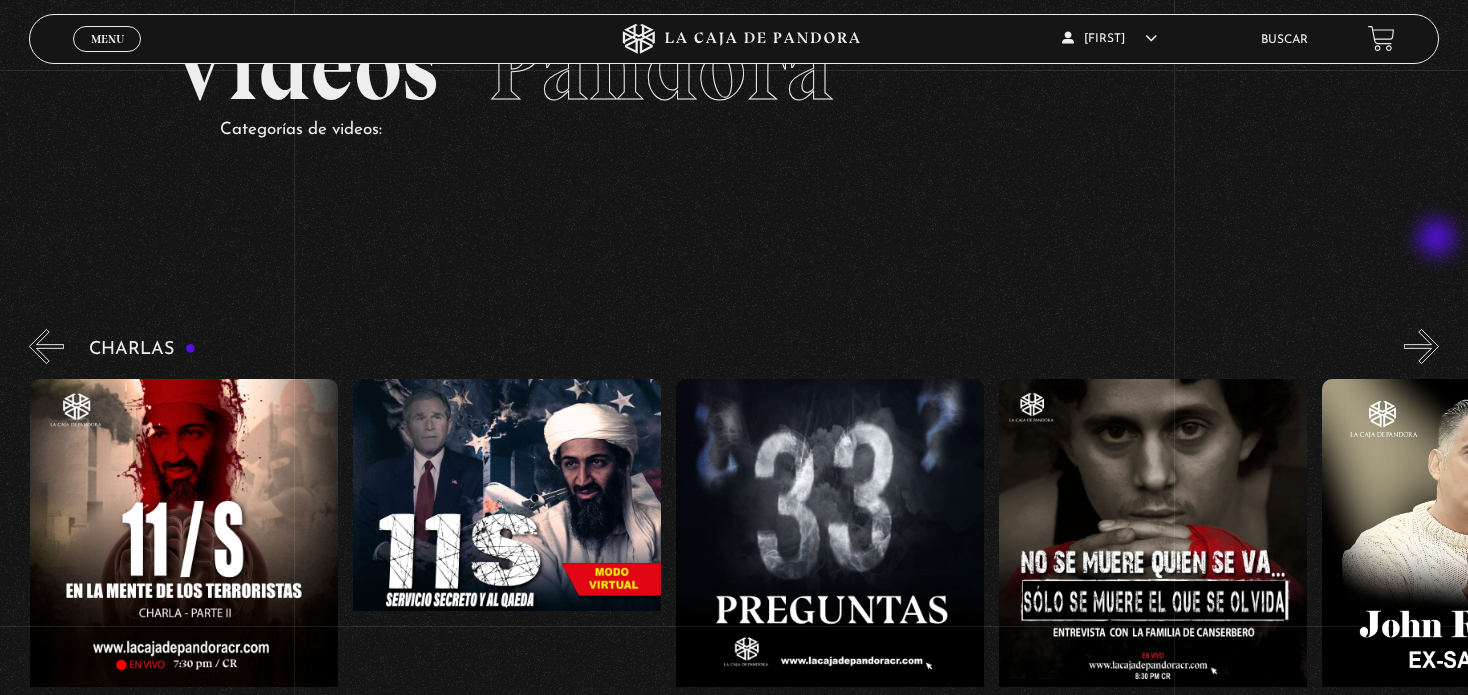 click on "»" at bounding box center (1421, 346) 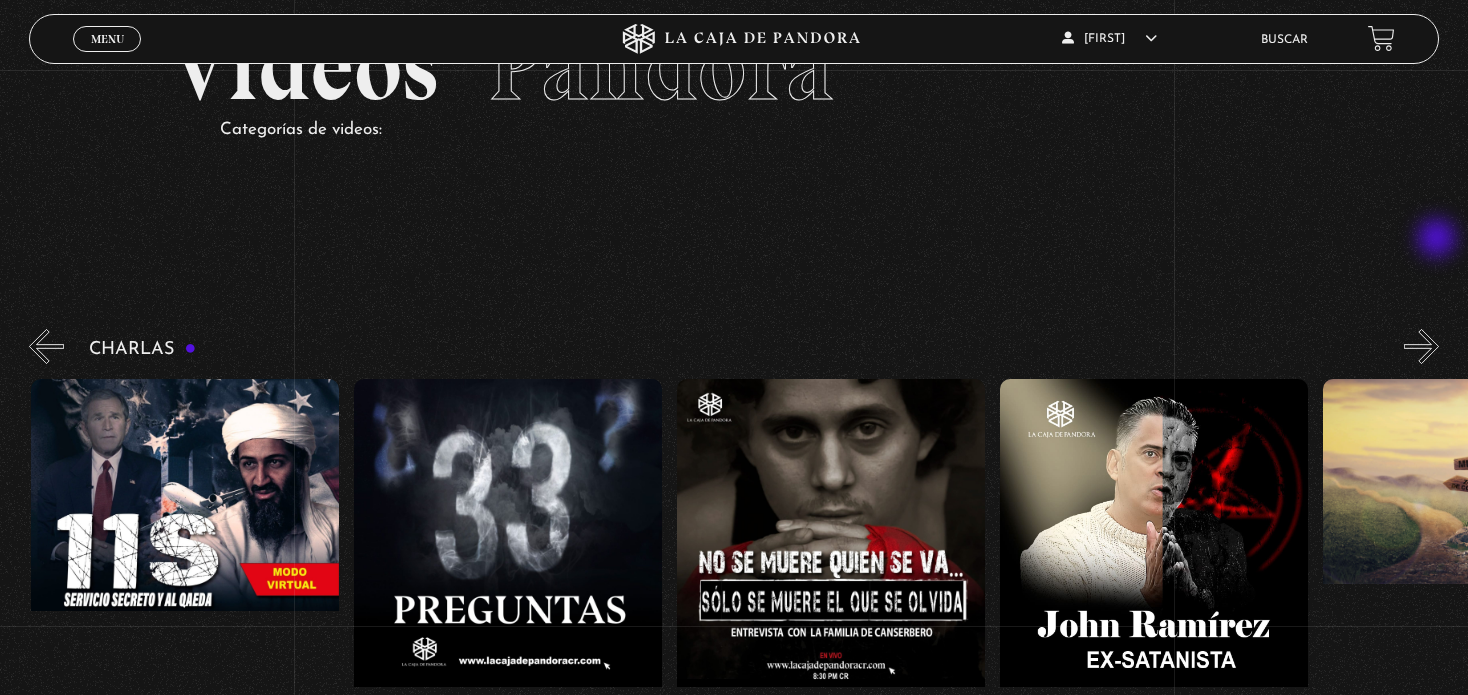 click on "»" at bounding box center [1421, 346] 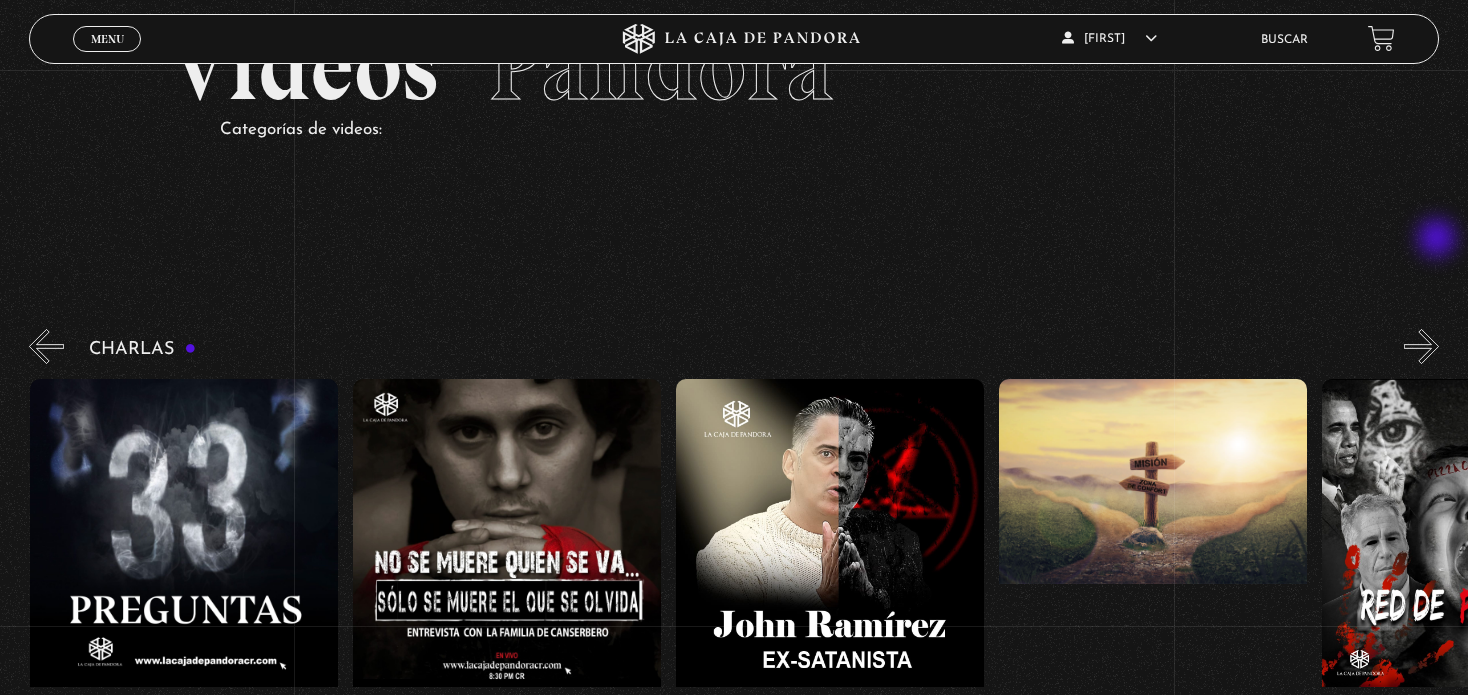 click on "»" at bounding box center (1421, 346) 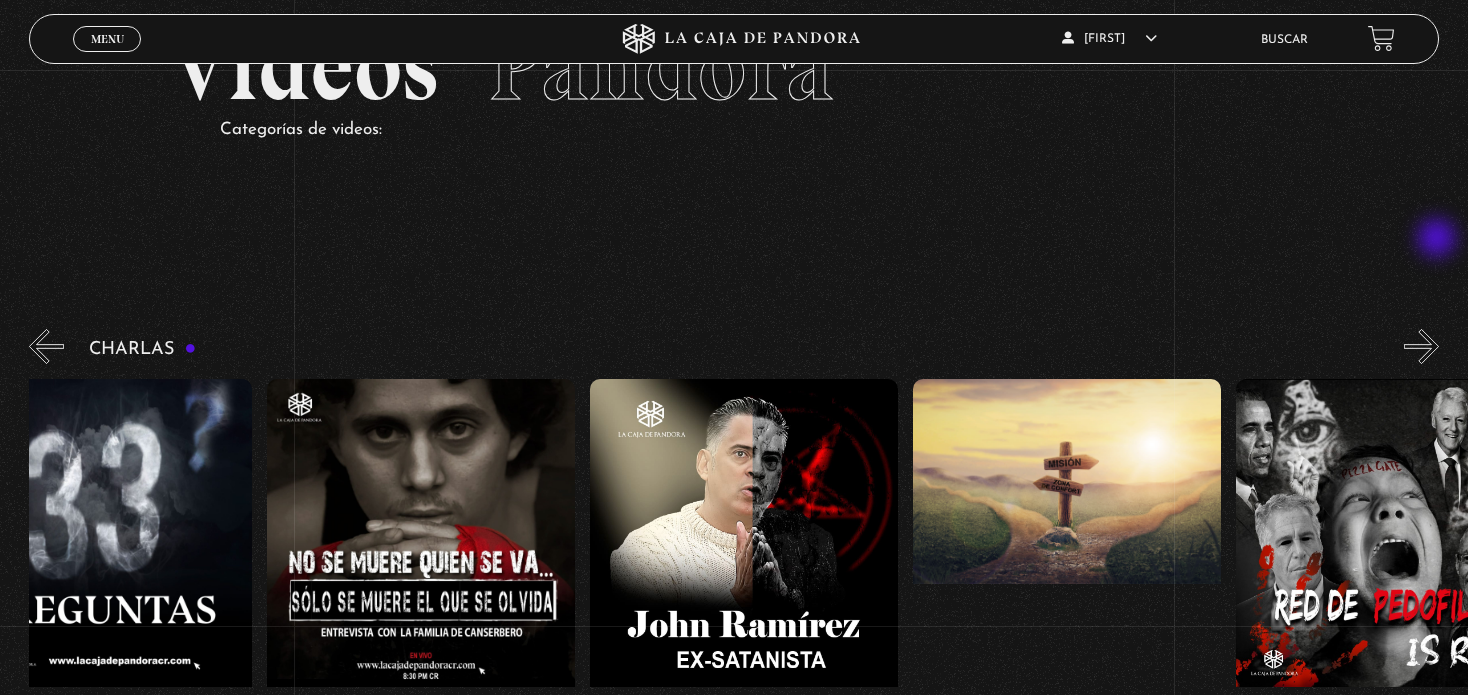 scroll, scrollTop: 0, scrollLeft: 1130, axis: horizontal 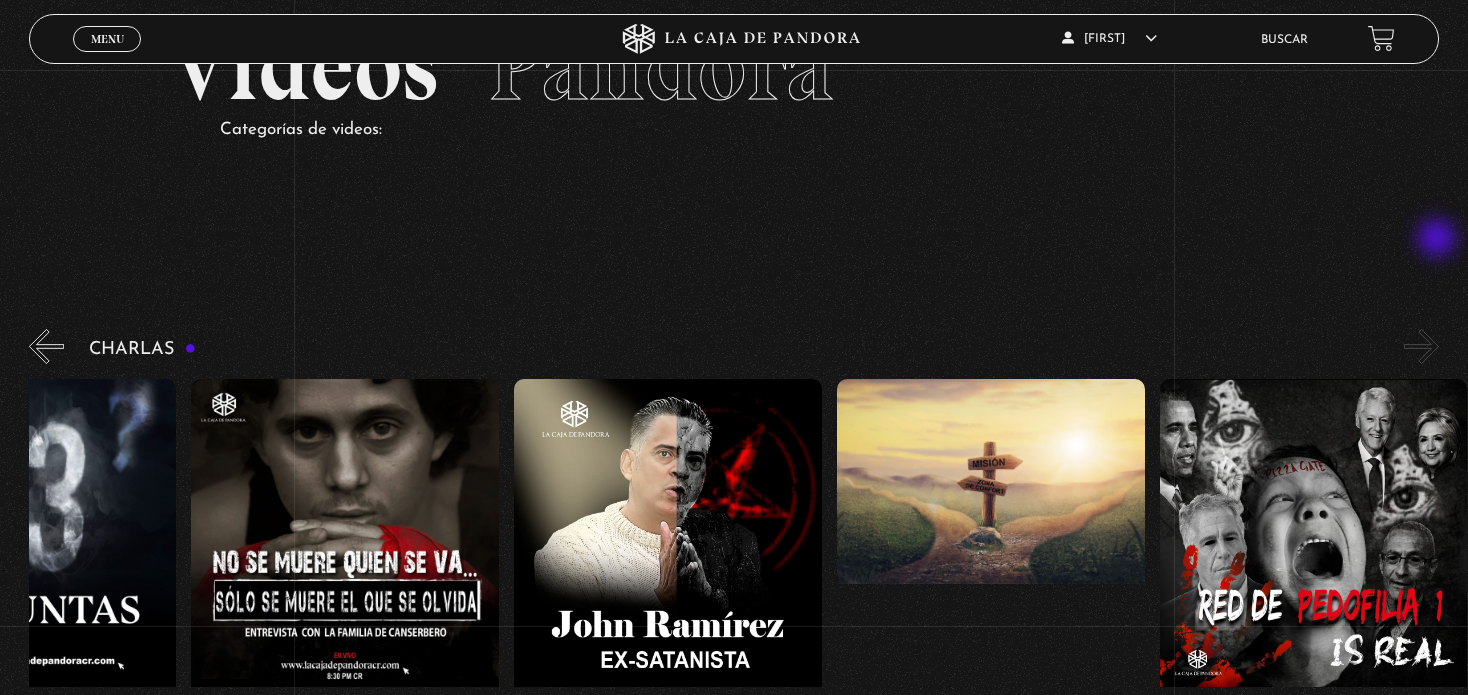 click on "»" at bounding box center [1421, 346] 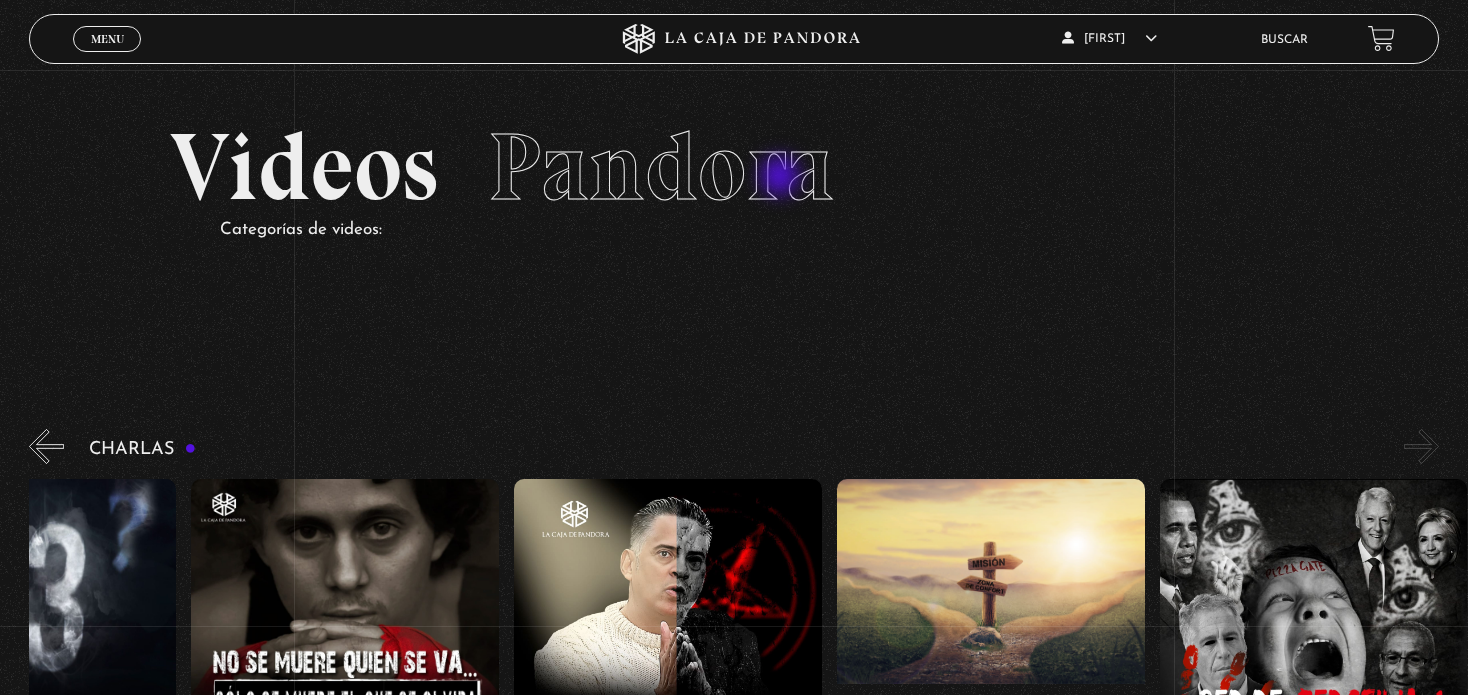 scroll, scrollTop: 100, scrollLeft: 0, axis: vertical 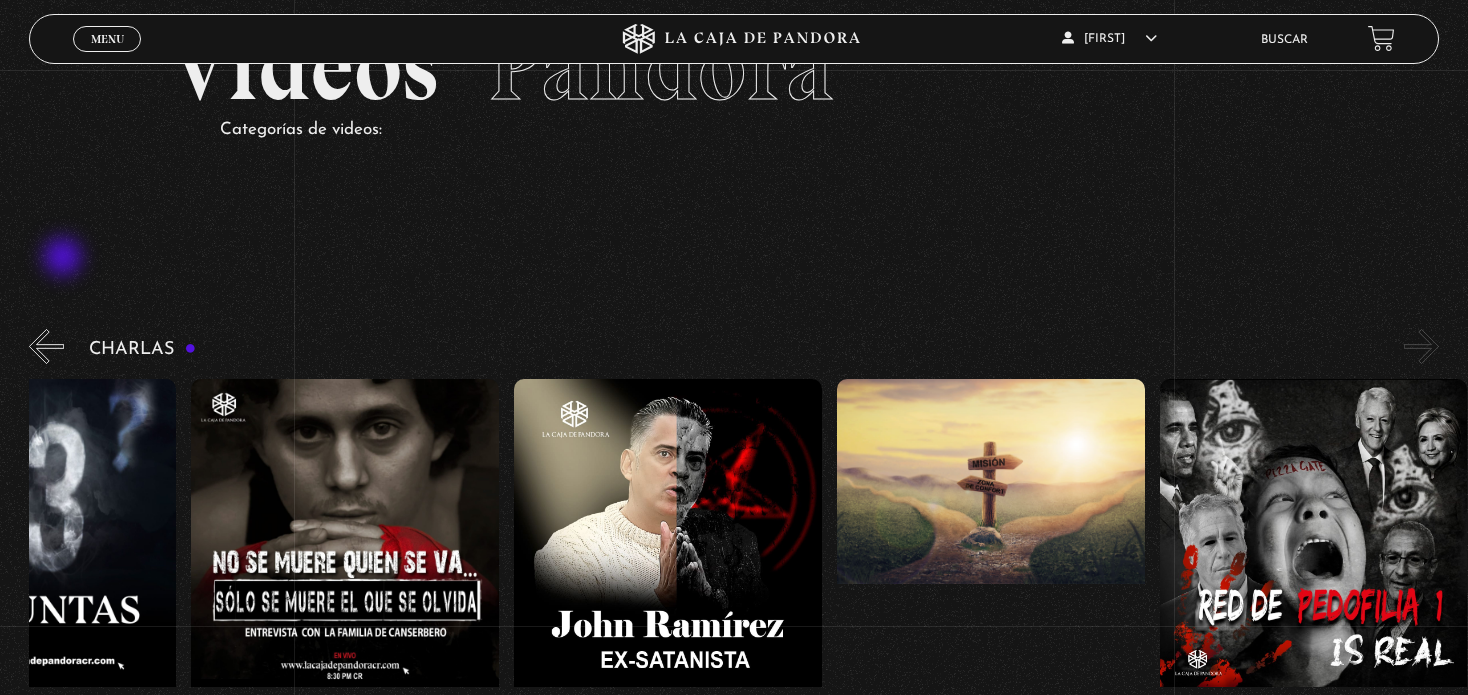 click on "Charlas
Cuarto de Guerra
11S En la Mente de los Terroristas
11S Servicio Secreto Parte I
« »" at bounding box center [748, 553] 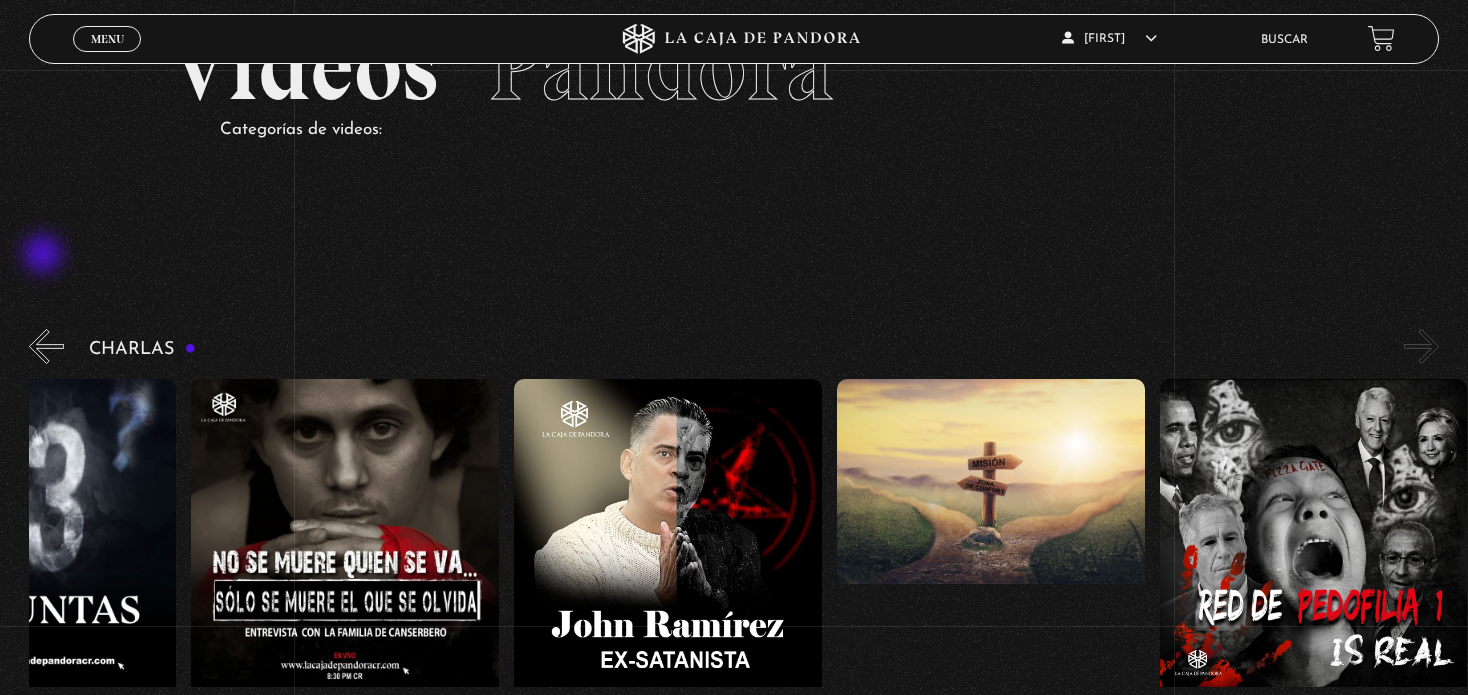 click on "«" at bounding box center (46, 346) 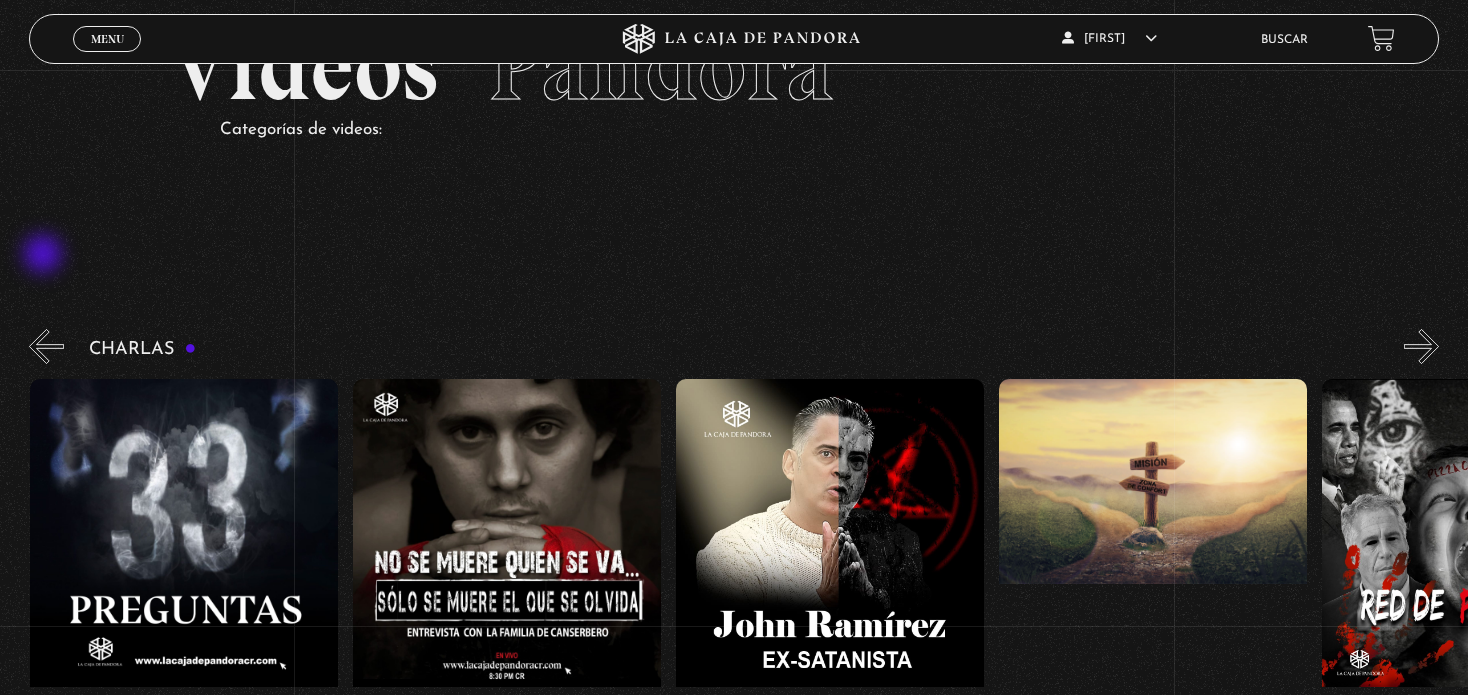 click on "«" at bounding box center (46, 346) 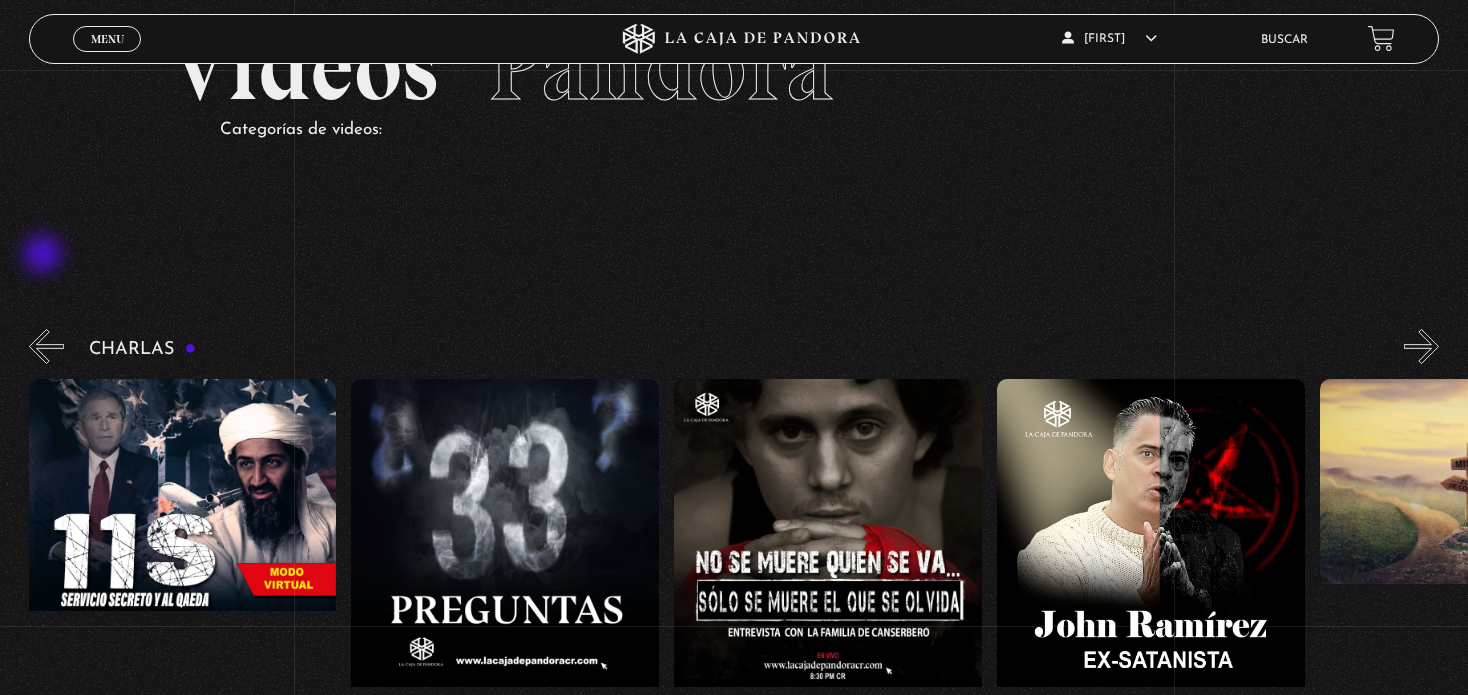 click on "«" at bounding box center (46, 346) 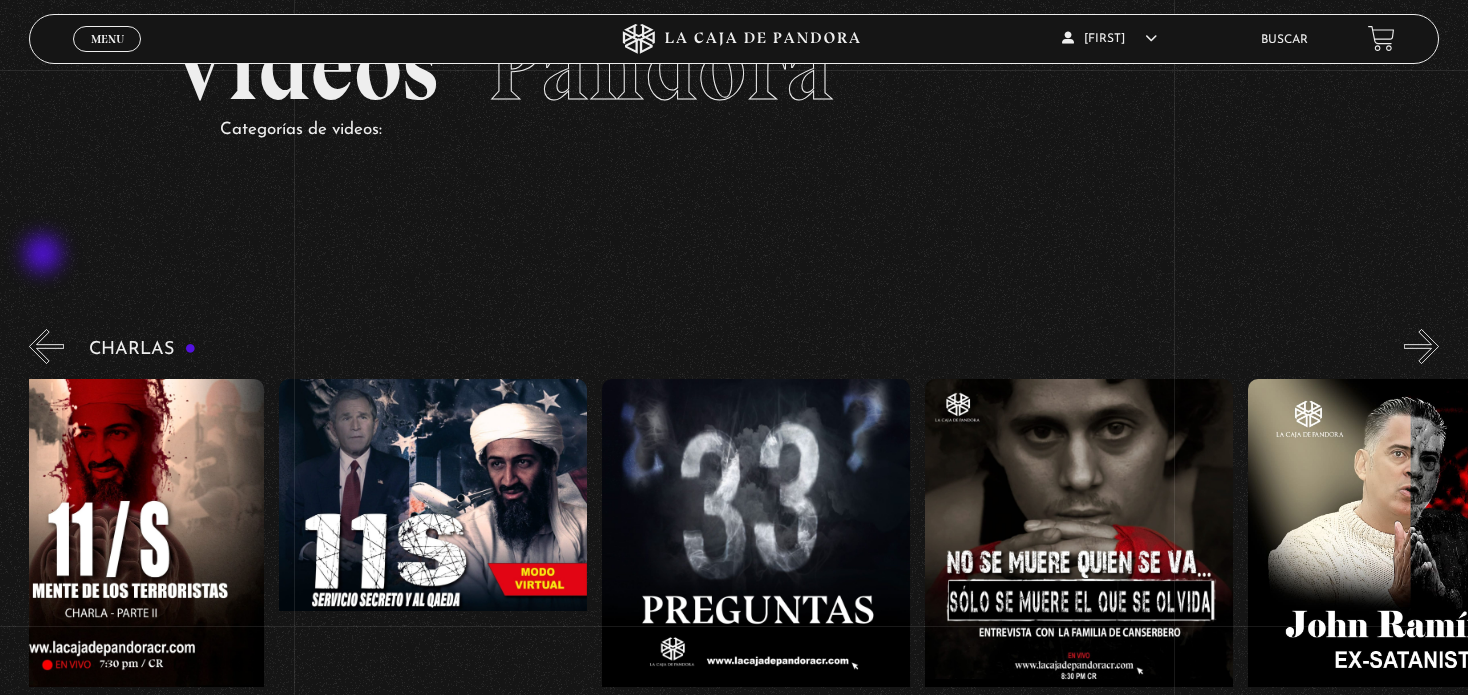 click on "«" at bounding box center (46, 346) 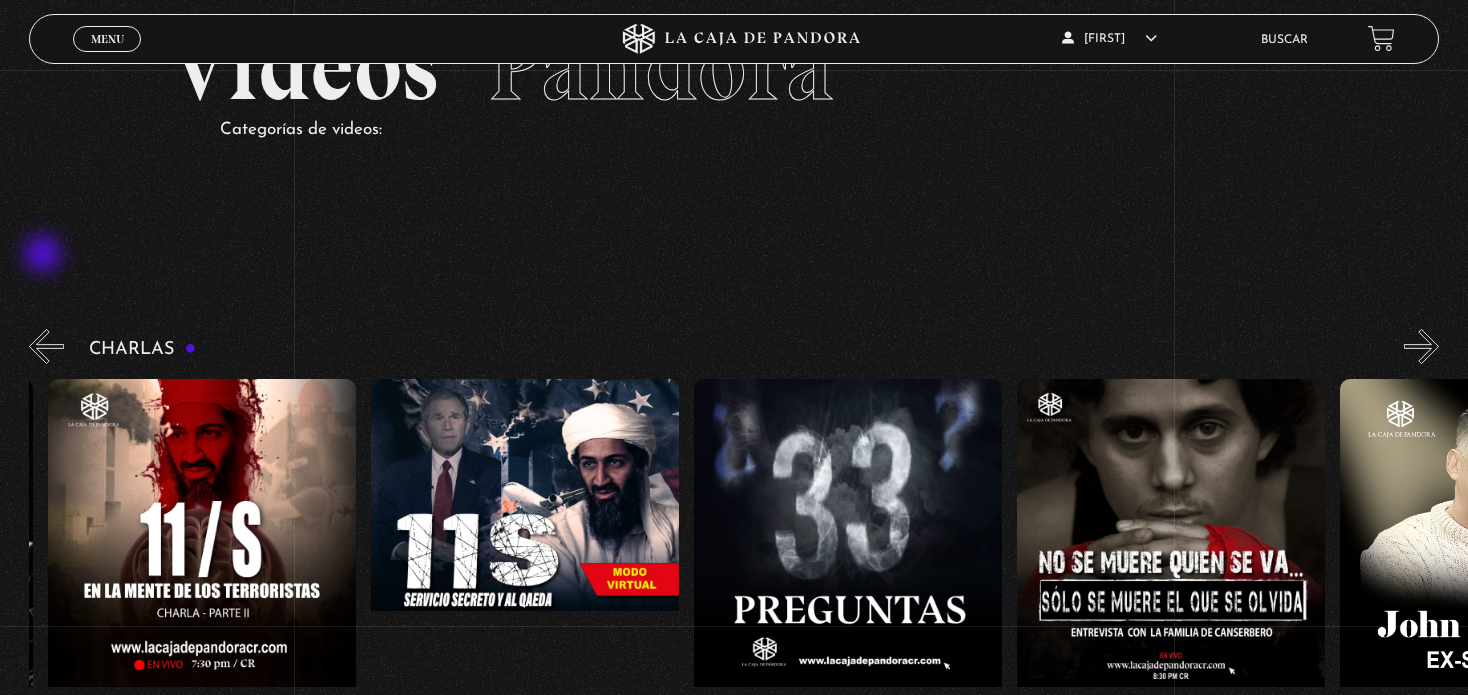 scroll, scrollTop: 0, scrollLeft: 248, axis: horizontal 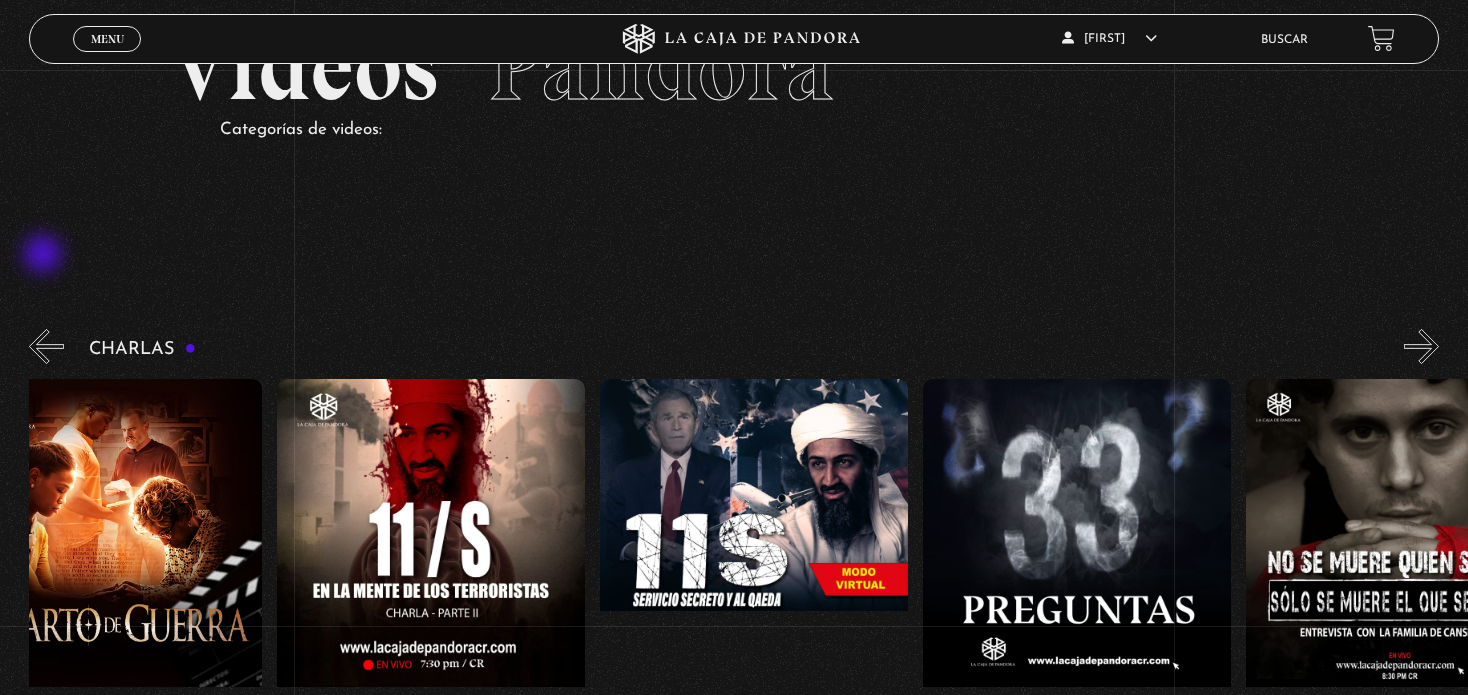 click on "«" at bounding box center (46, 346) 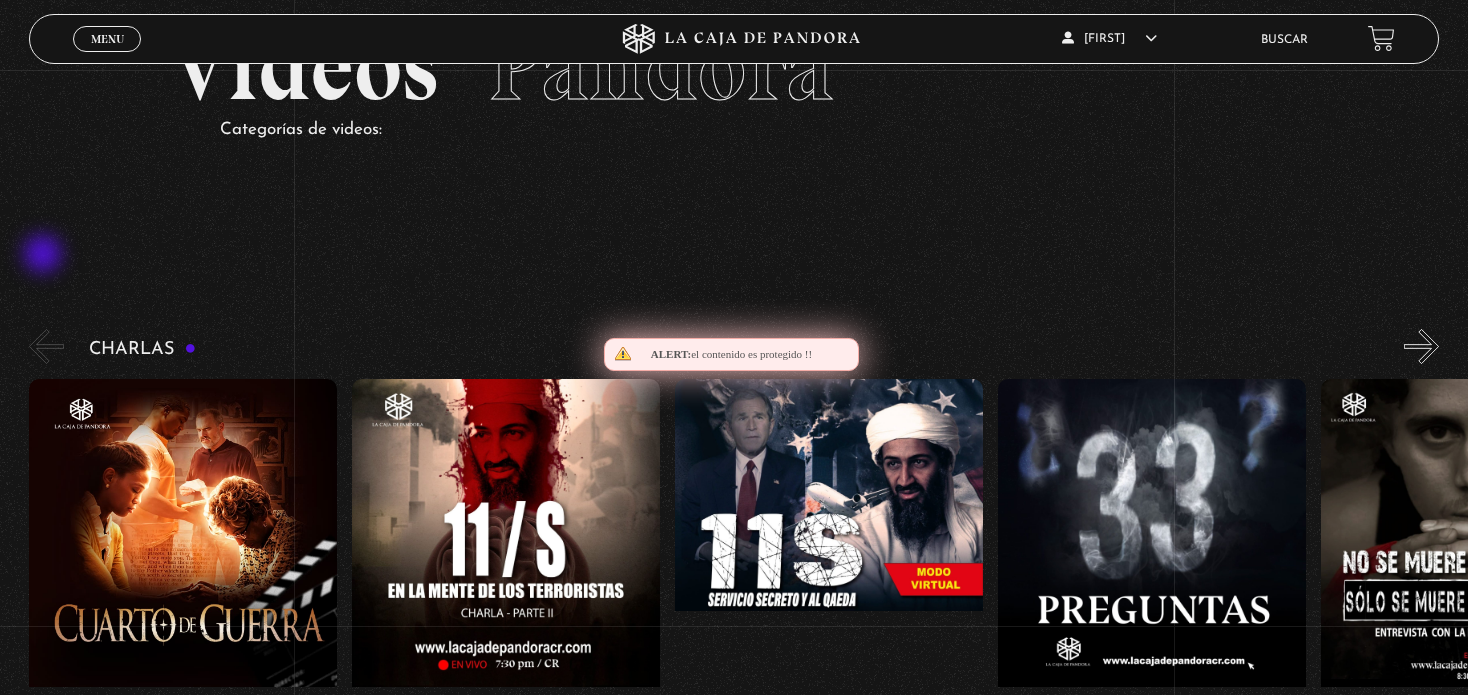 click on "«" at bounding box center [46, 346] 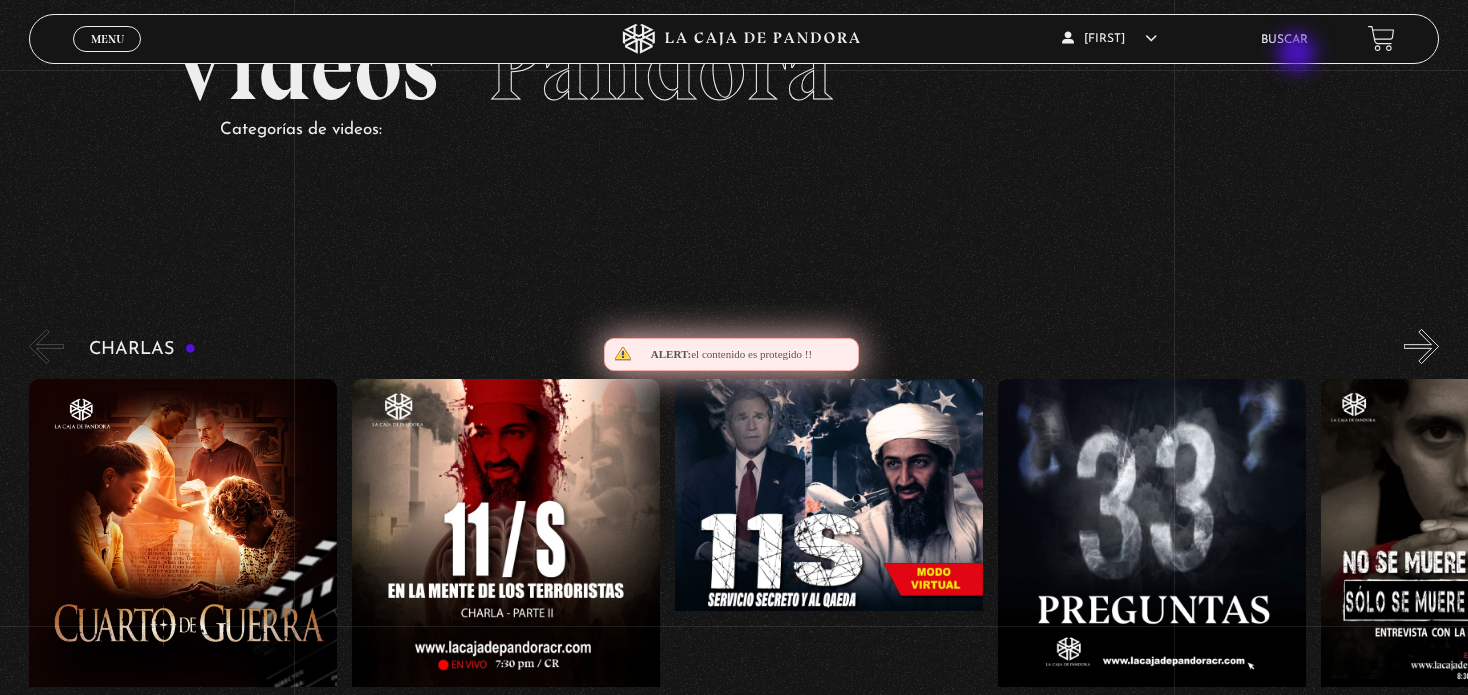 click on "Charlie
En vivos
Pandora
Centinelas
Mi cuenta
Salir
Buscar" at bounding box center [1174, 38] 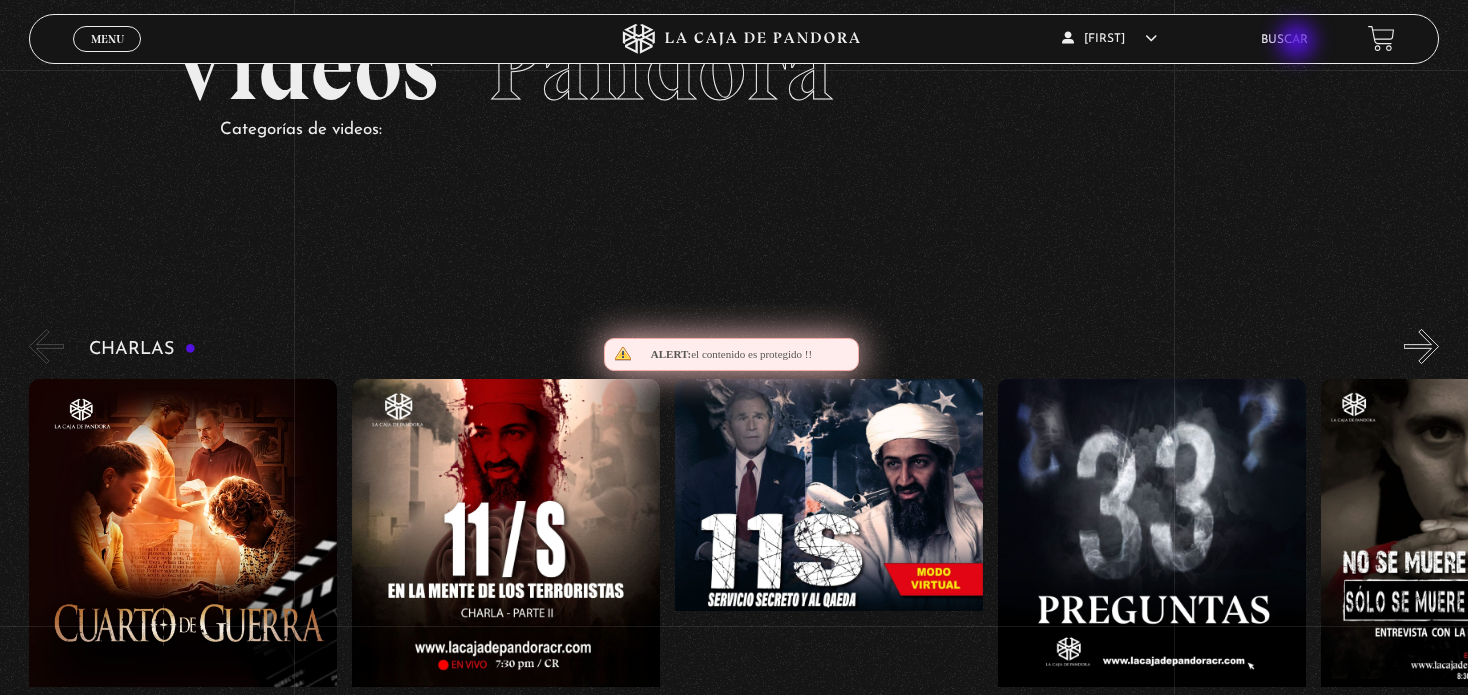 click on "Buscar" at bounding box center [1284, 40] 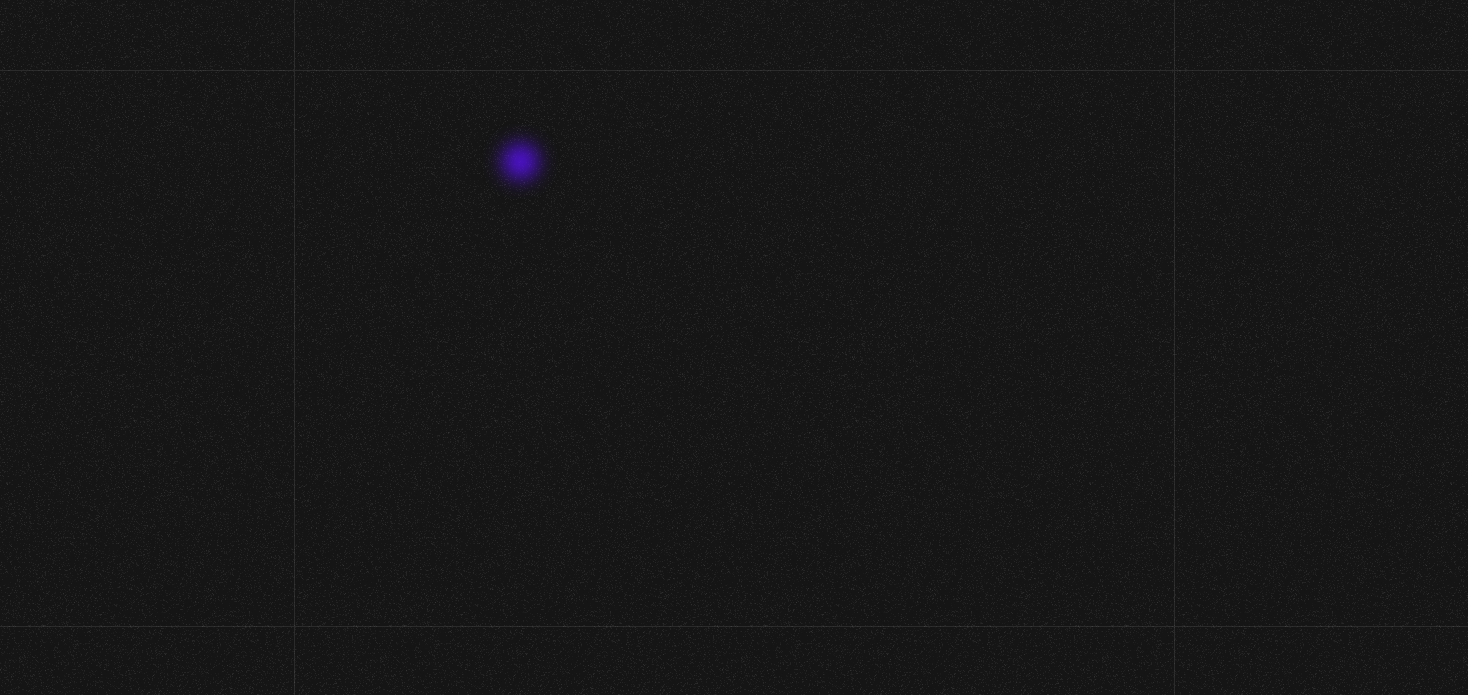 scroll, scrollTop: 0, scrollLeft: 0, axis: both 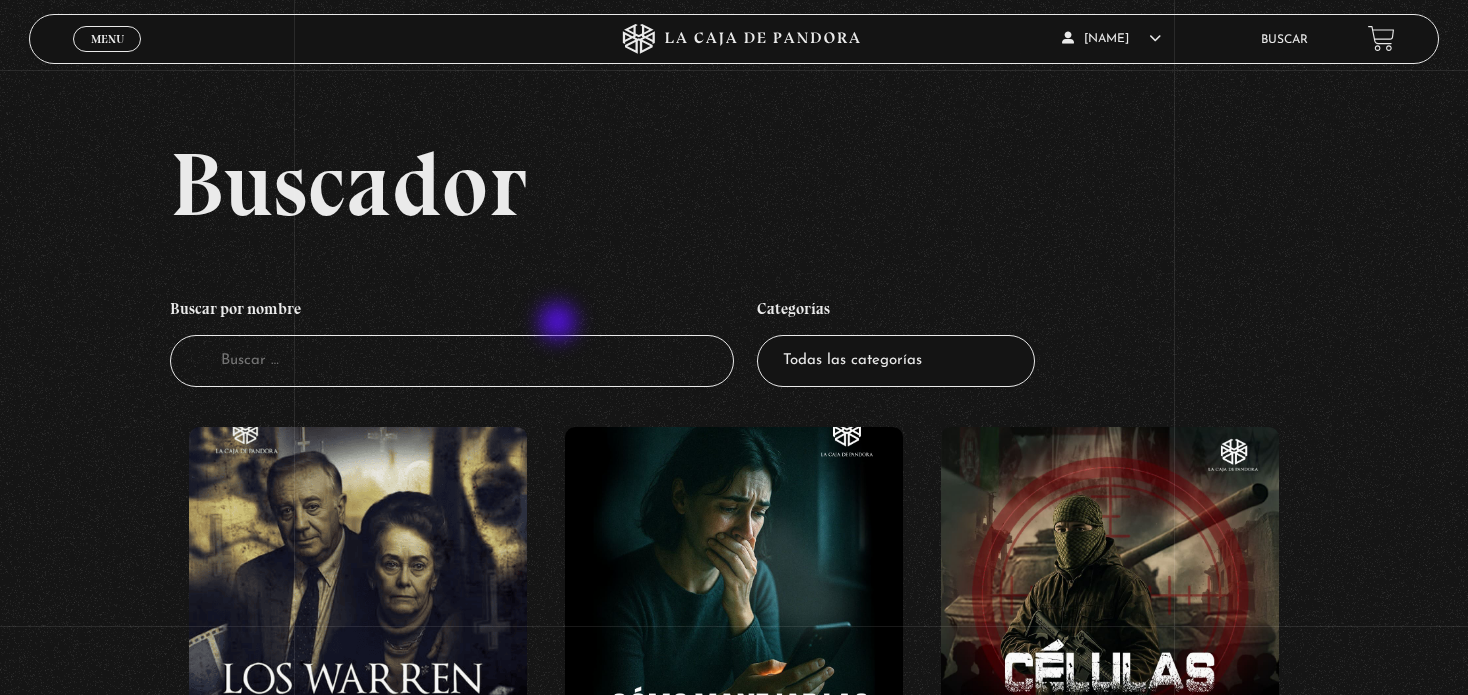 click on "Buscador" at bounding box center [452, 361] 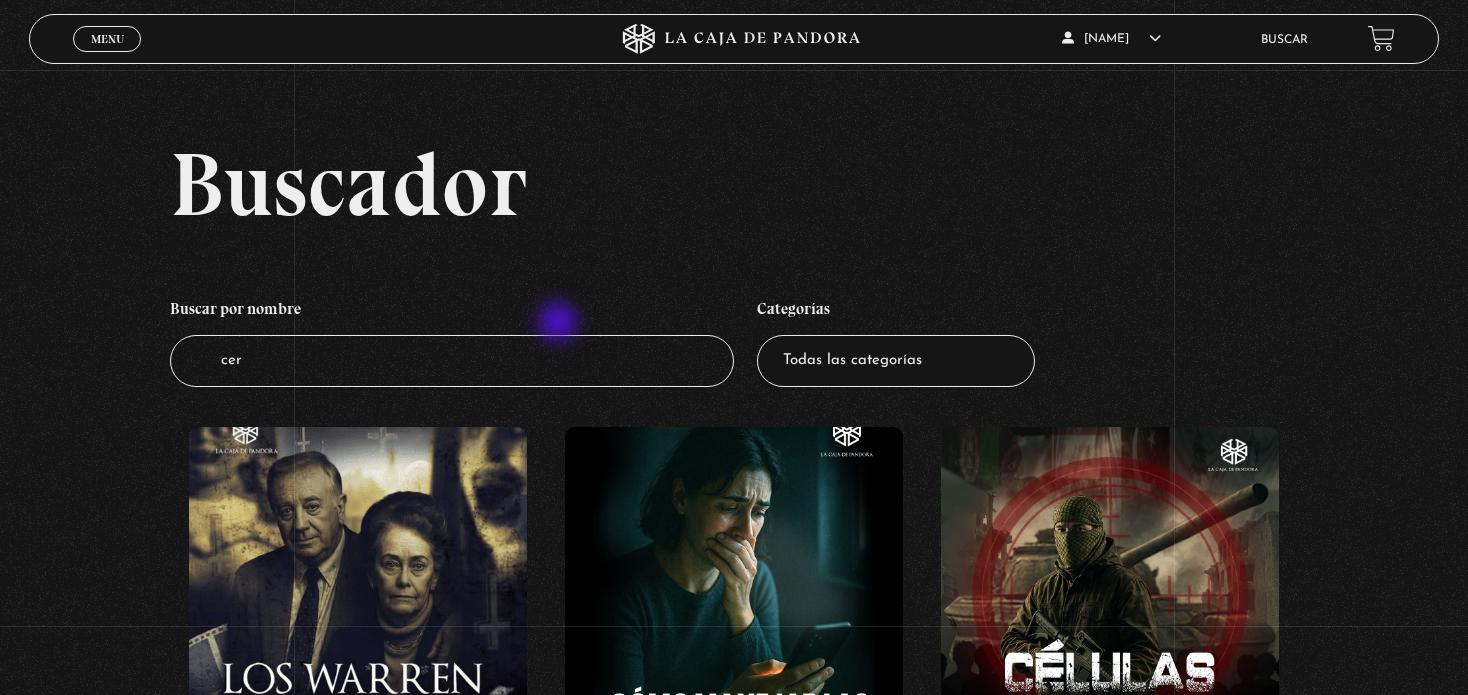 type on "cern" 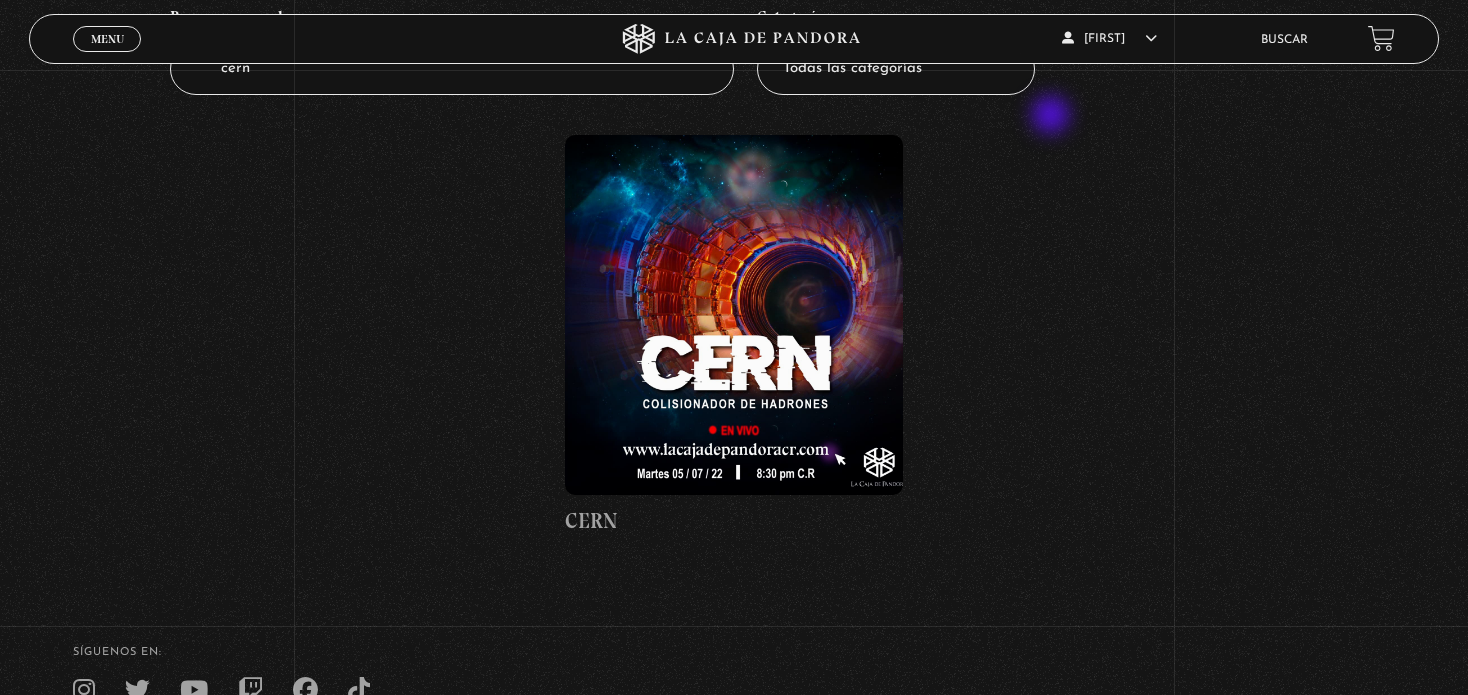scroll, scrollTop: 300, scrollLeft: 0, axis: vertical 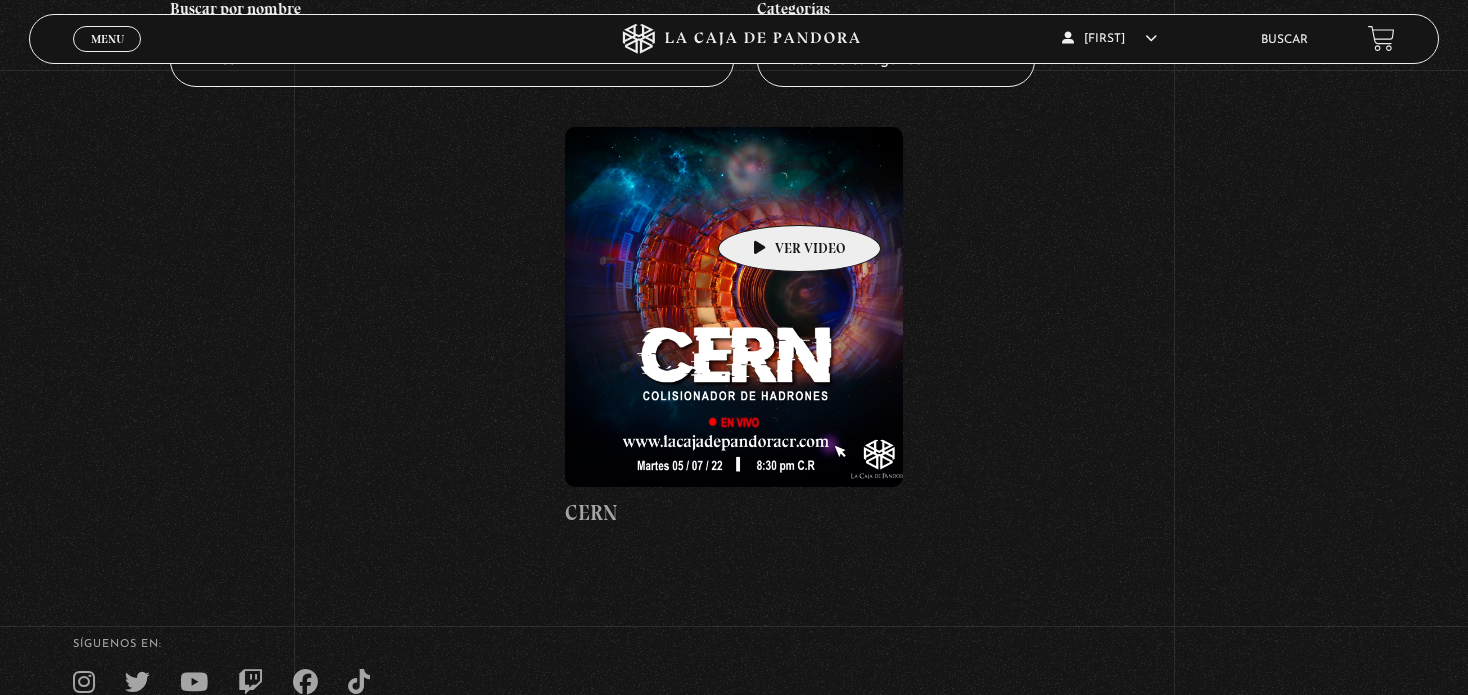 click at bounding box center [734, 307] 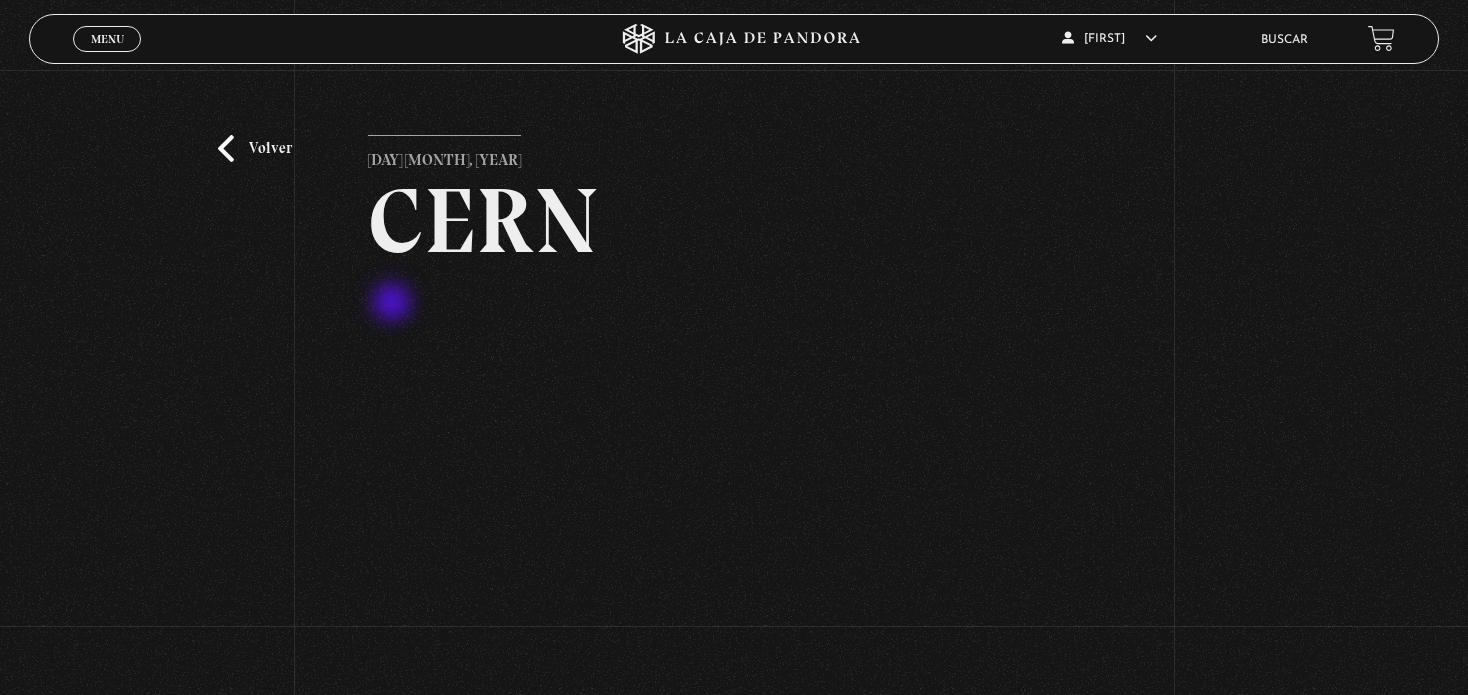 scroll, scrollTop: 0, scrollLeft: 0, axis: both 